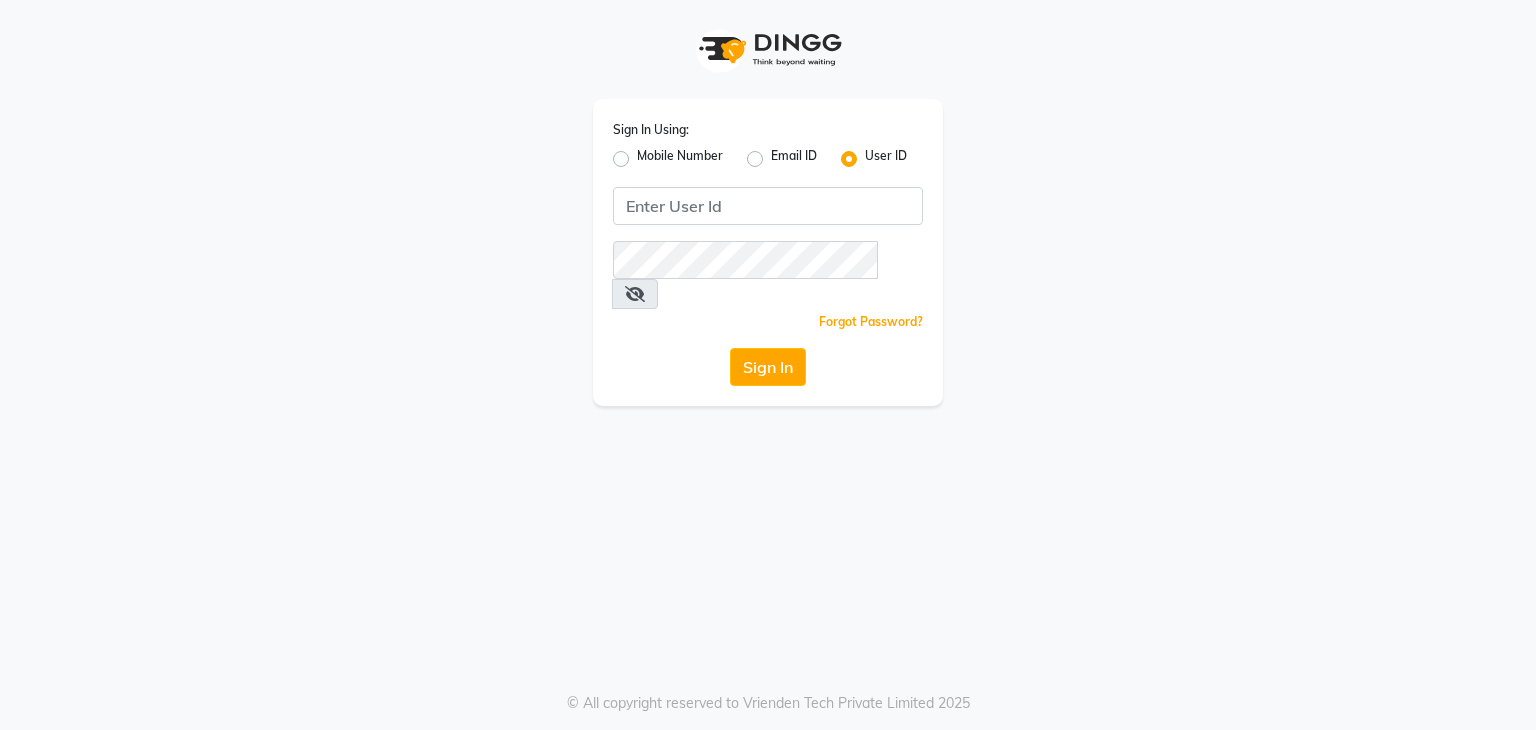 scroll, scrollTop: 0, scrollLeft: 0, axis: both 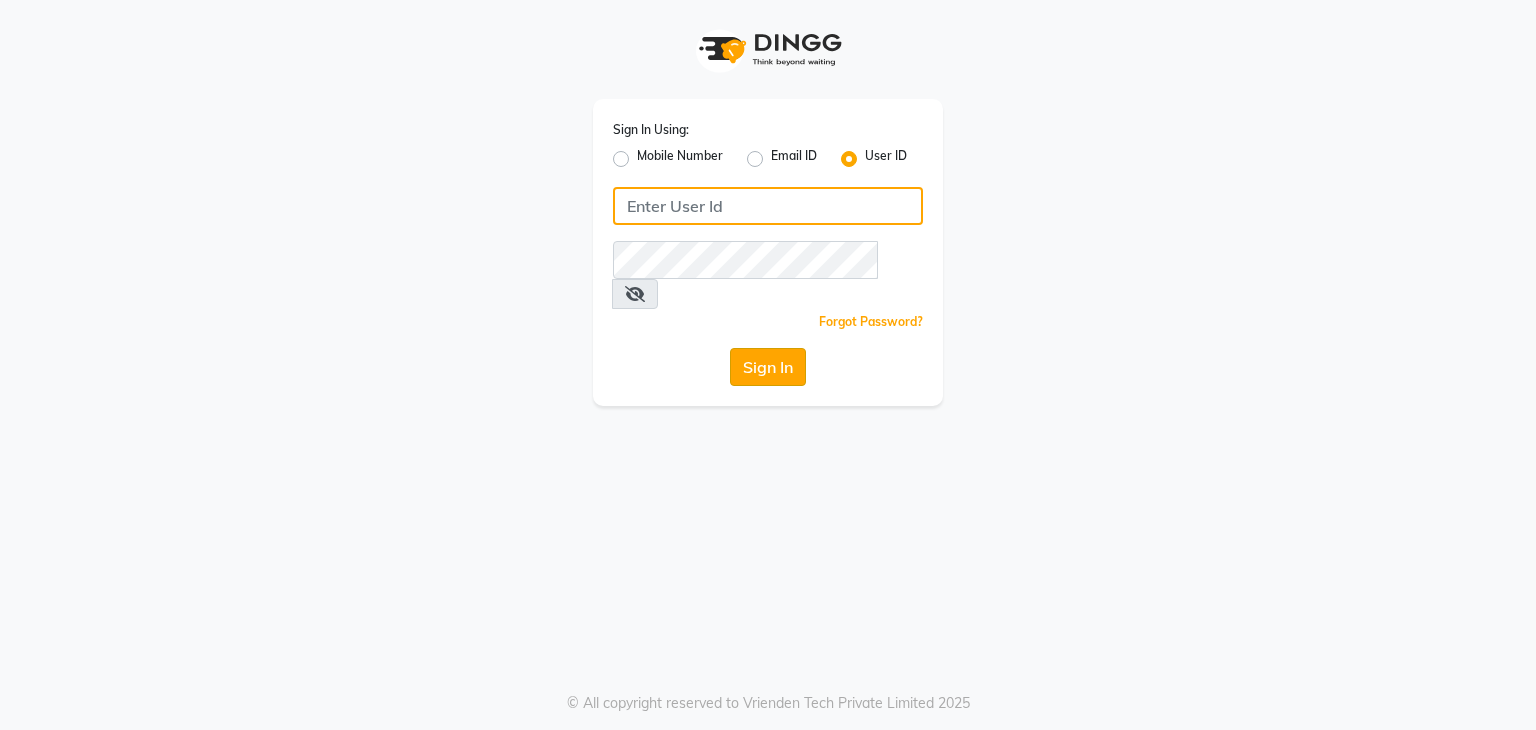 type on "mirari" 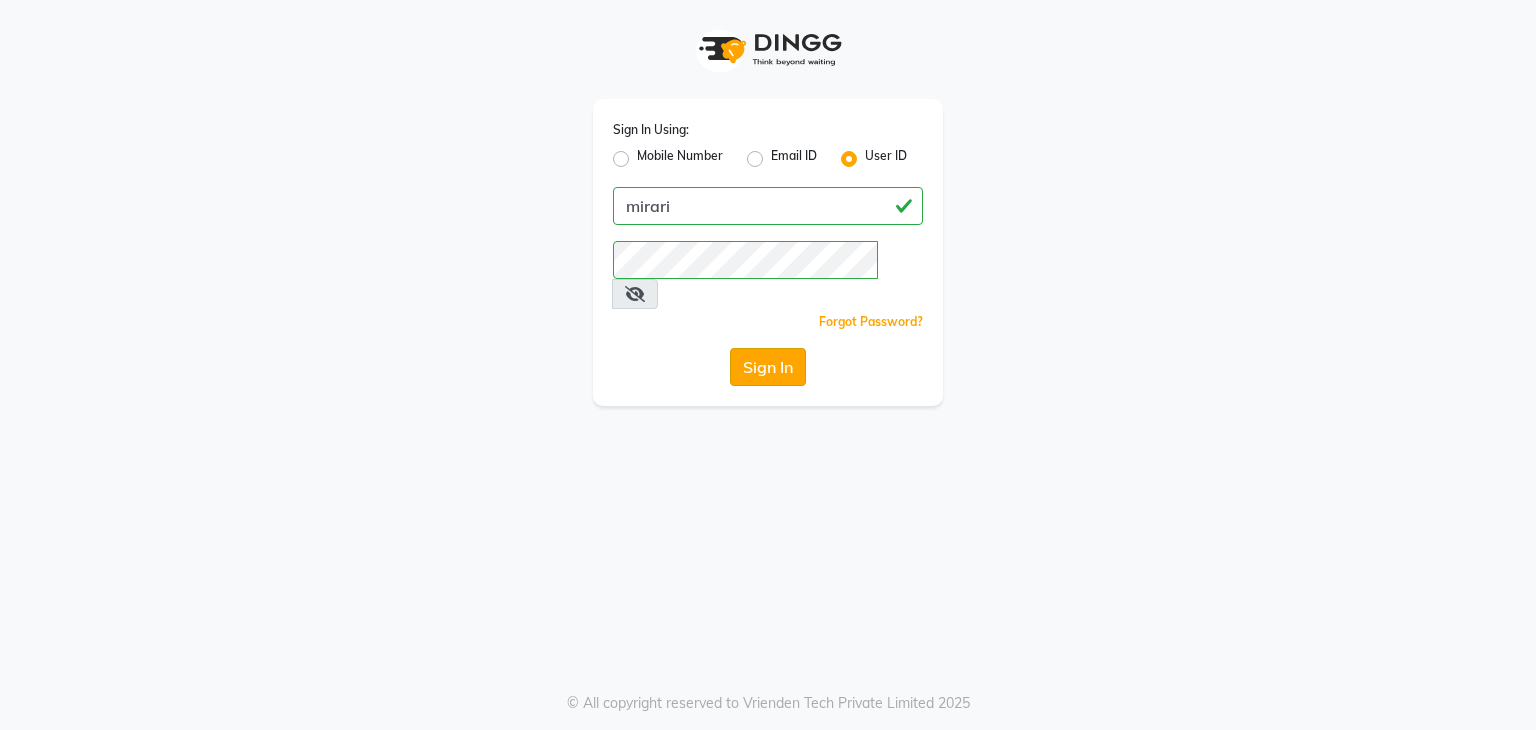 click on "Sign In" 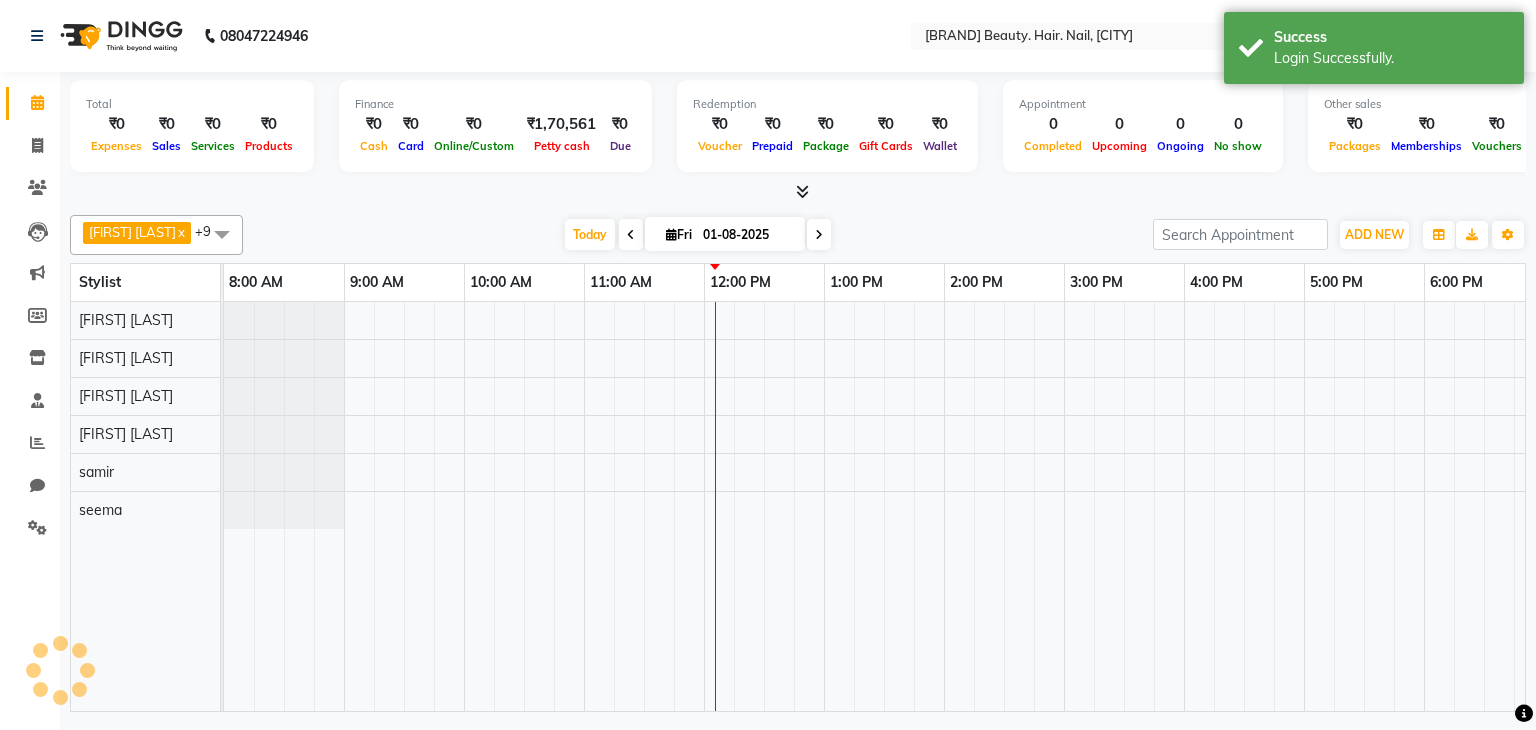 scroll, scrollTop: 0, scrollLeft: 0, axis: both 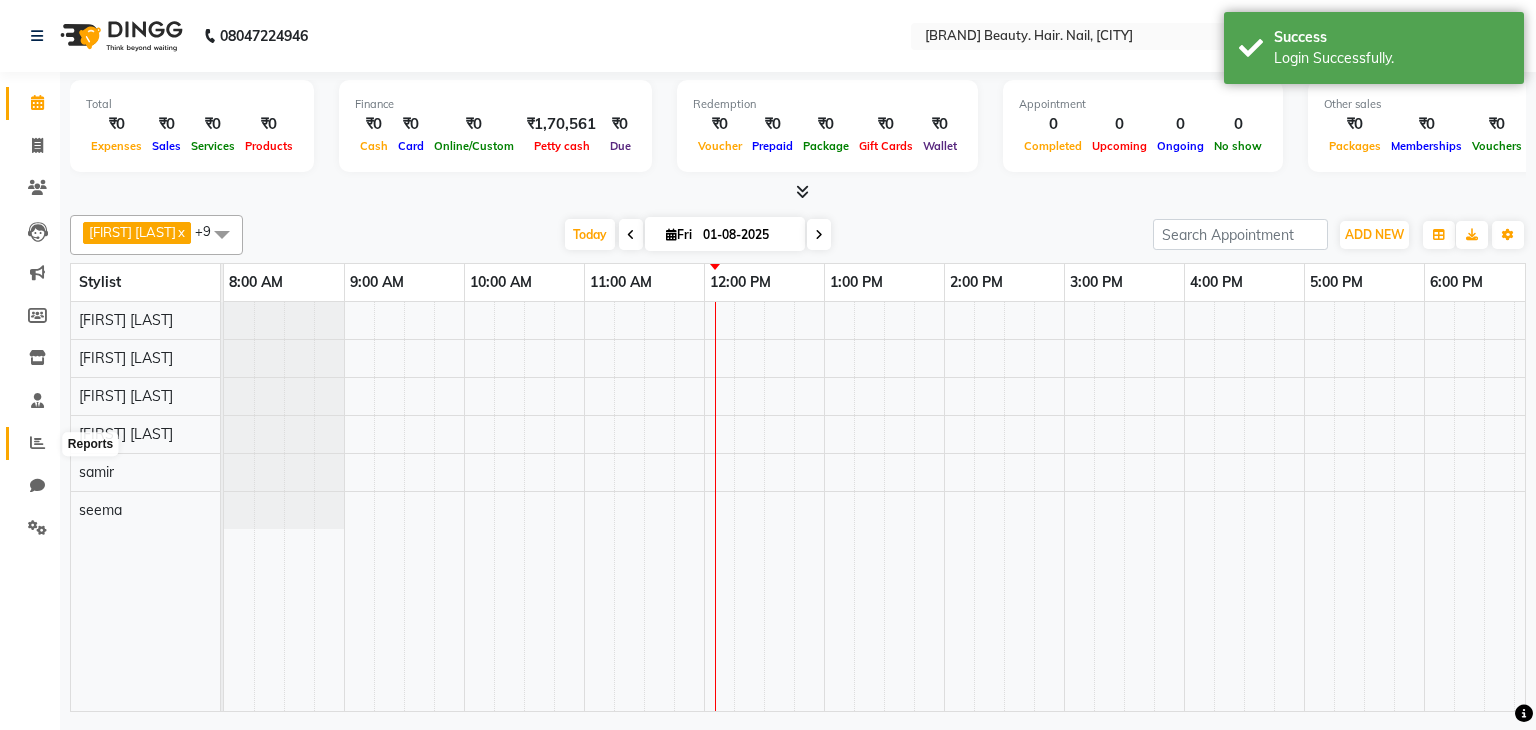 click 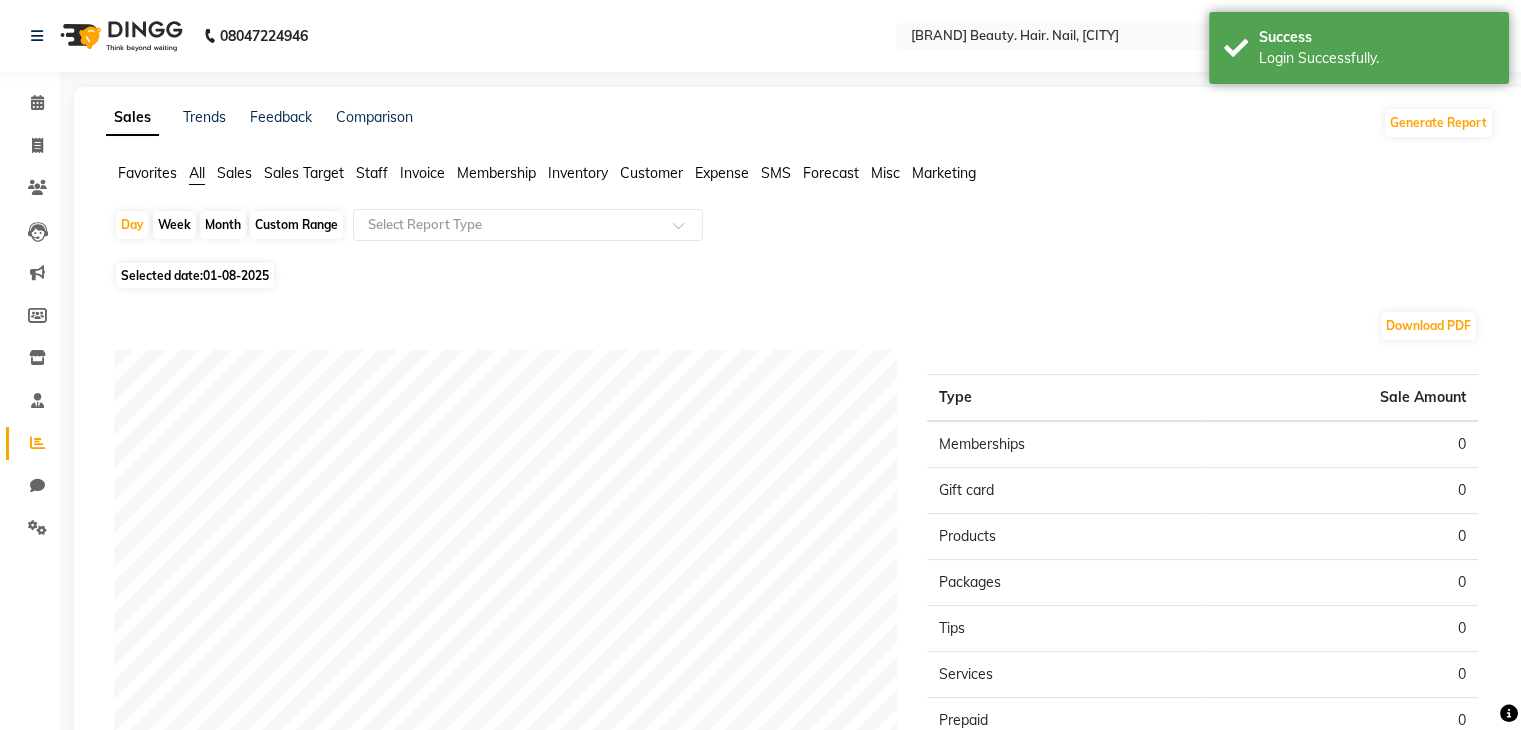 click on "Staff" 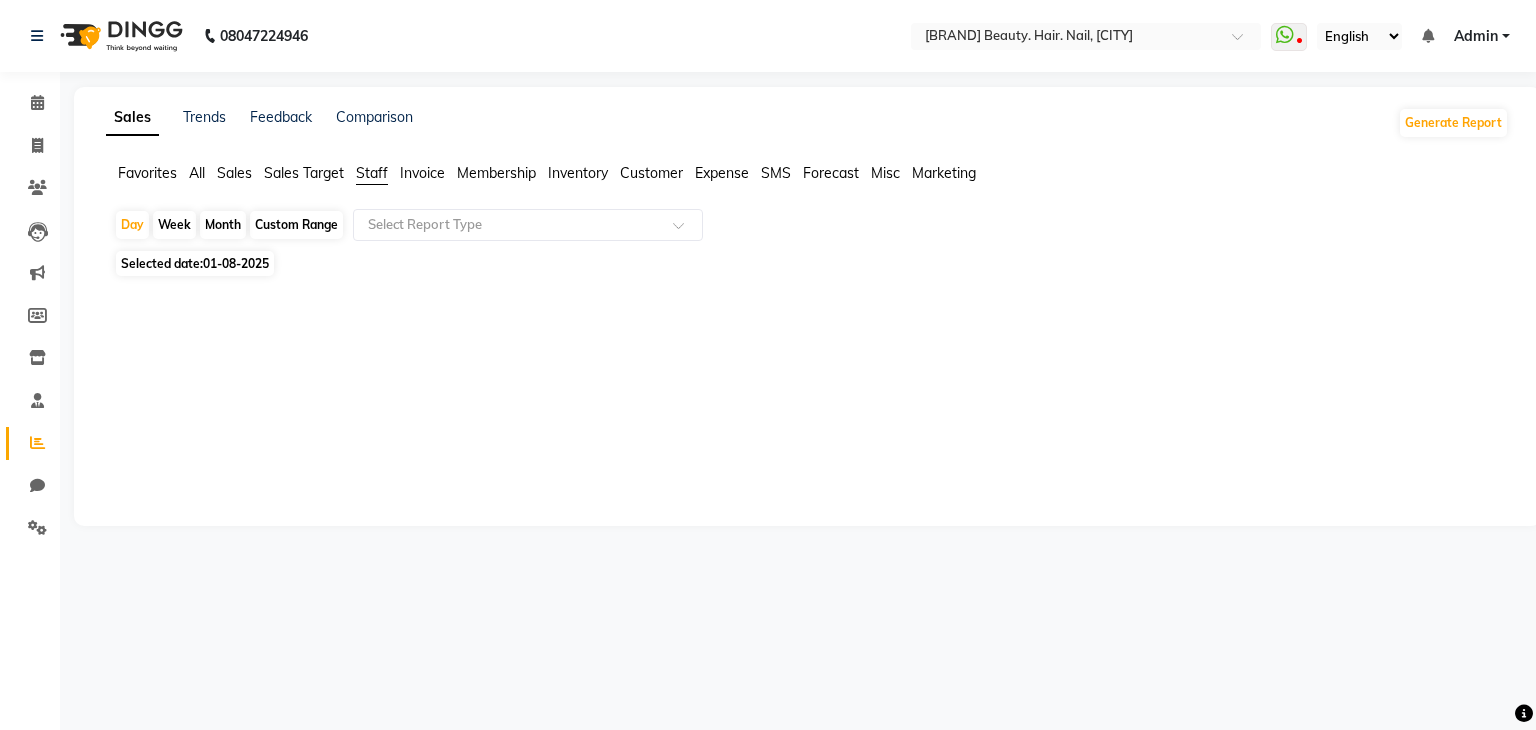 click on "Month" 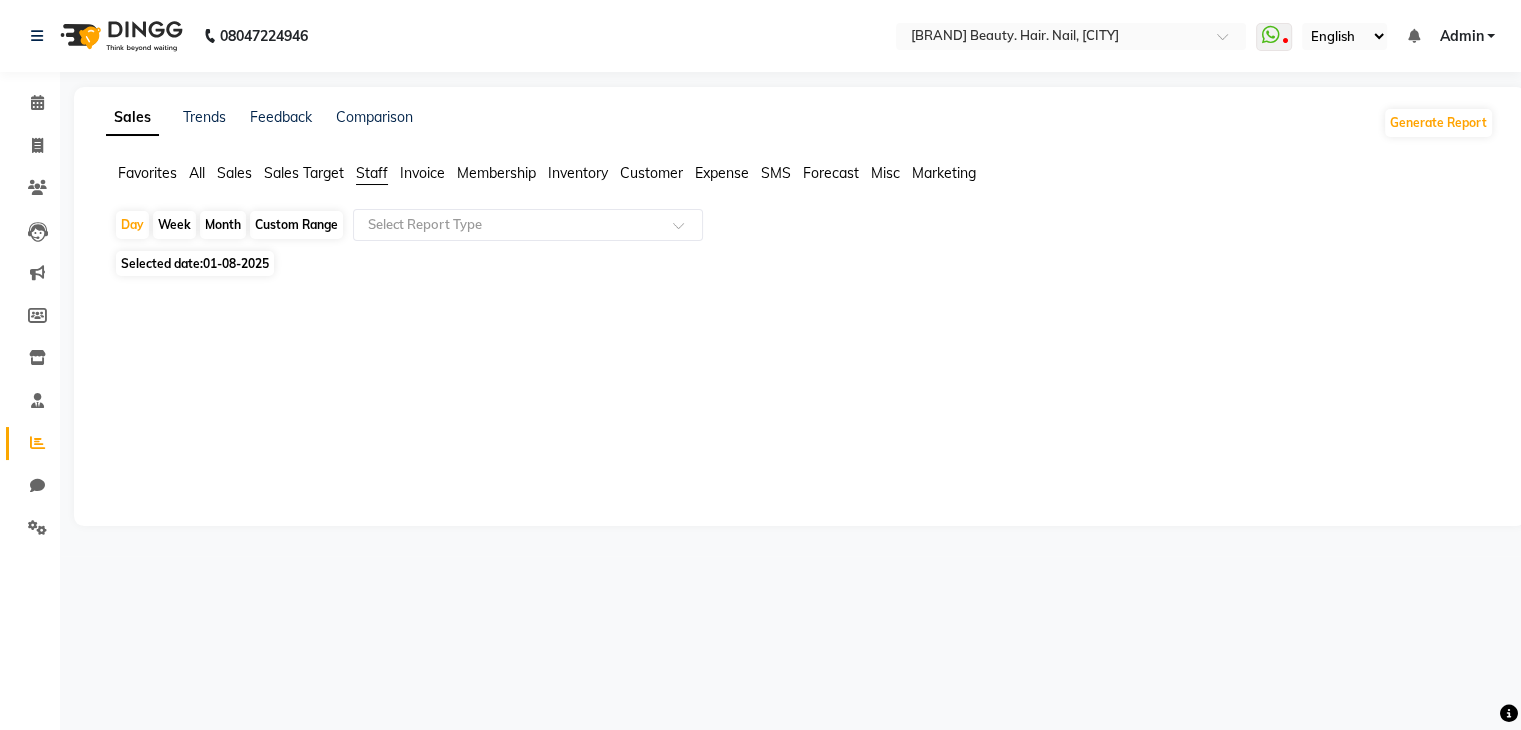 select on "8" 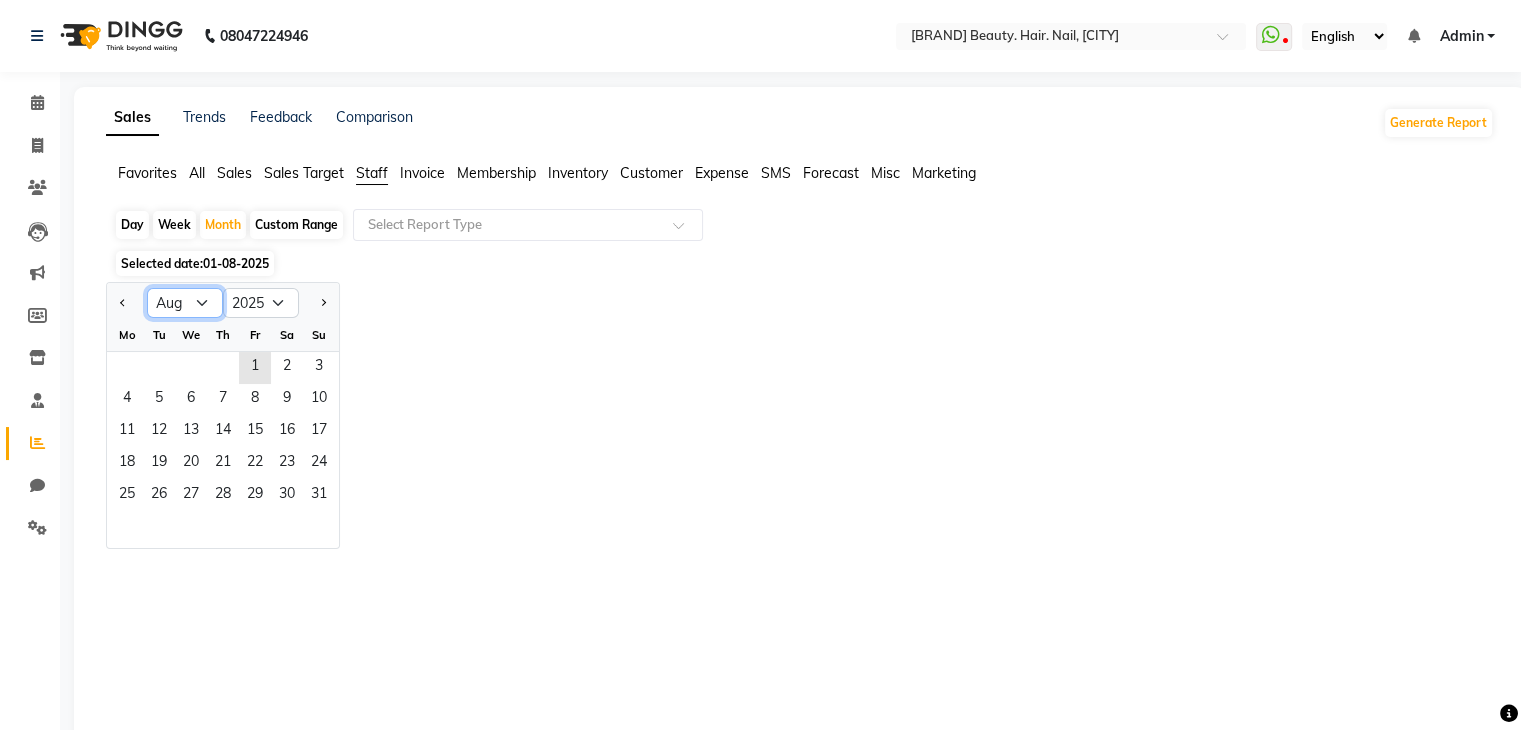 click on "Jan Feb Mar Apr May Jun Jul Aug Sep Oct Nov Dec" 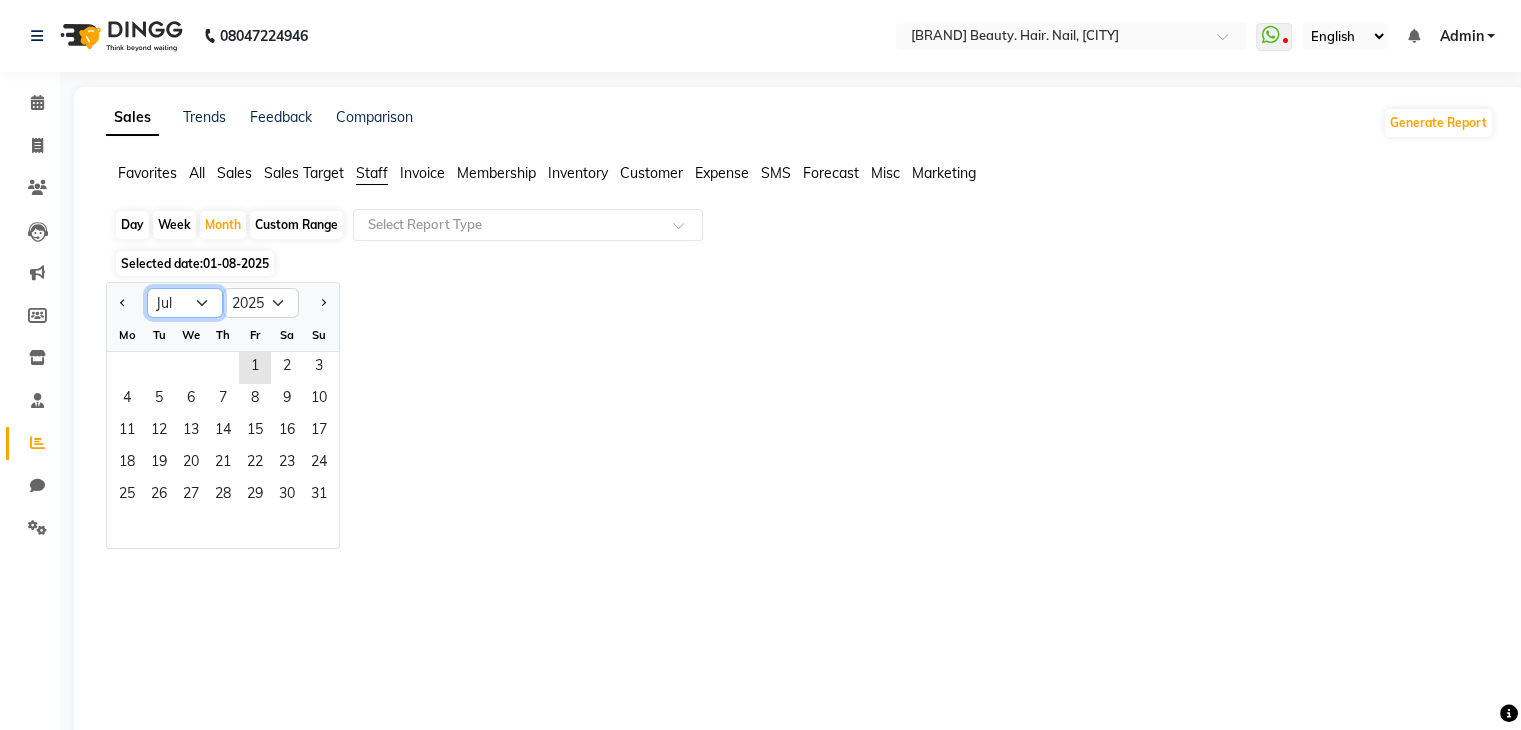click on "Jan Feb Mar Apr May Jun Jul Aug Sep Oct Nov Dec" 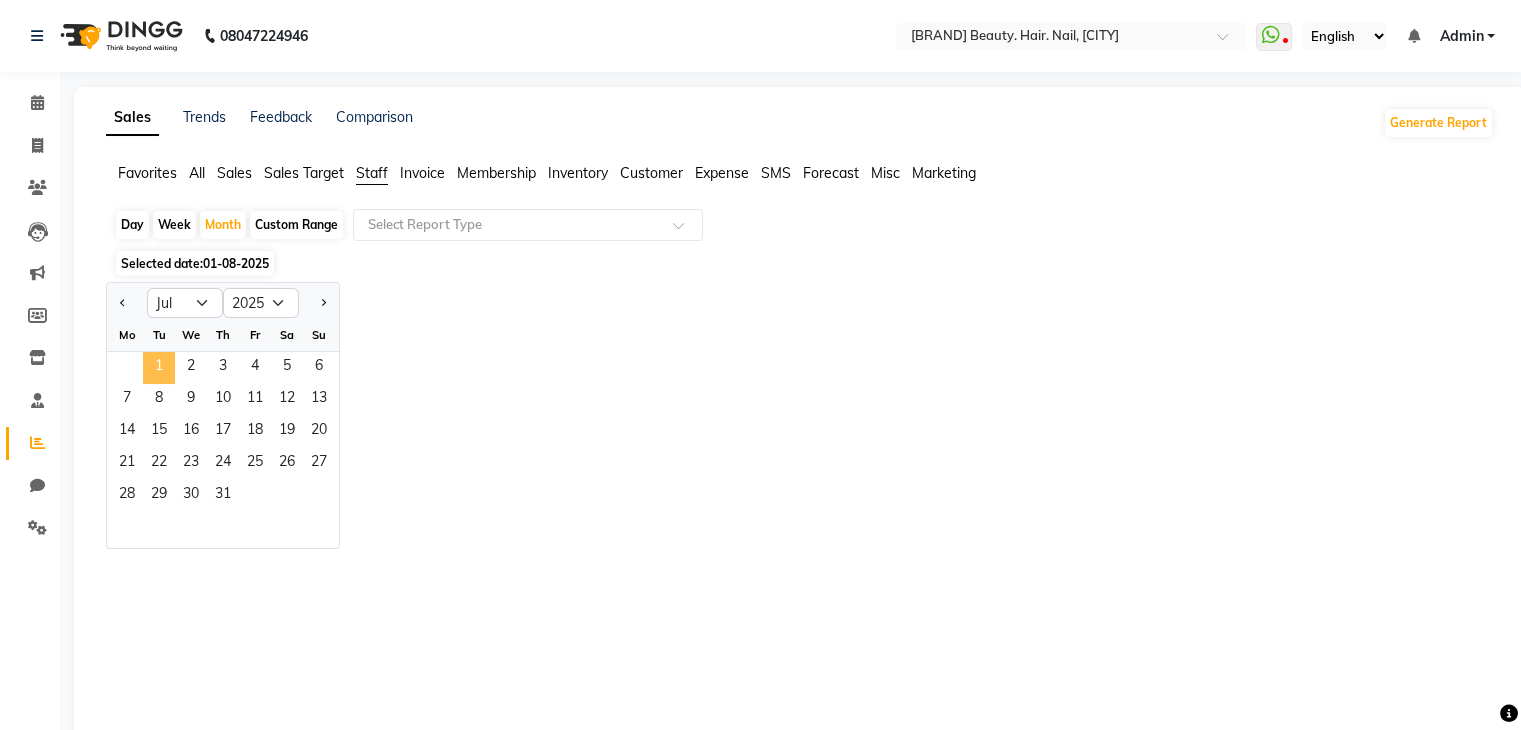 click on "1" 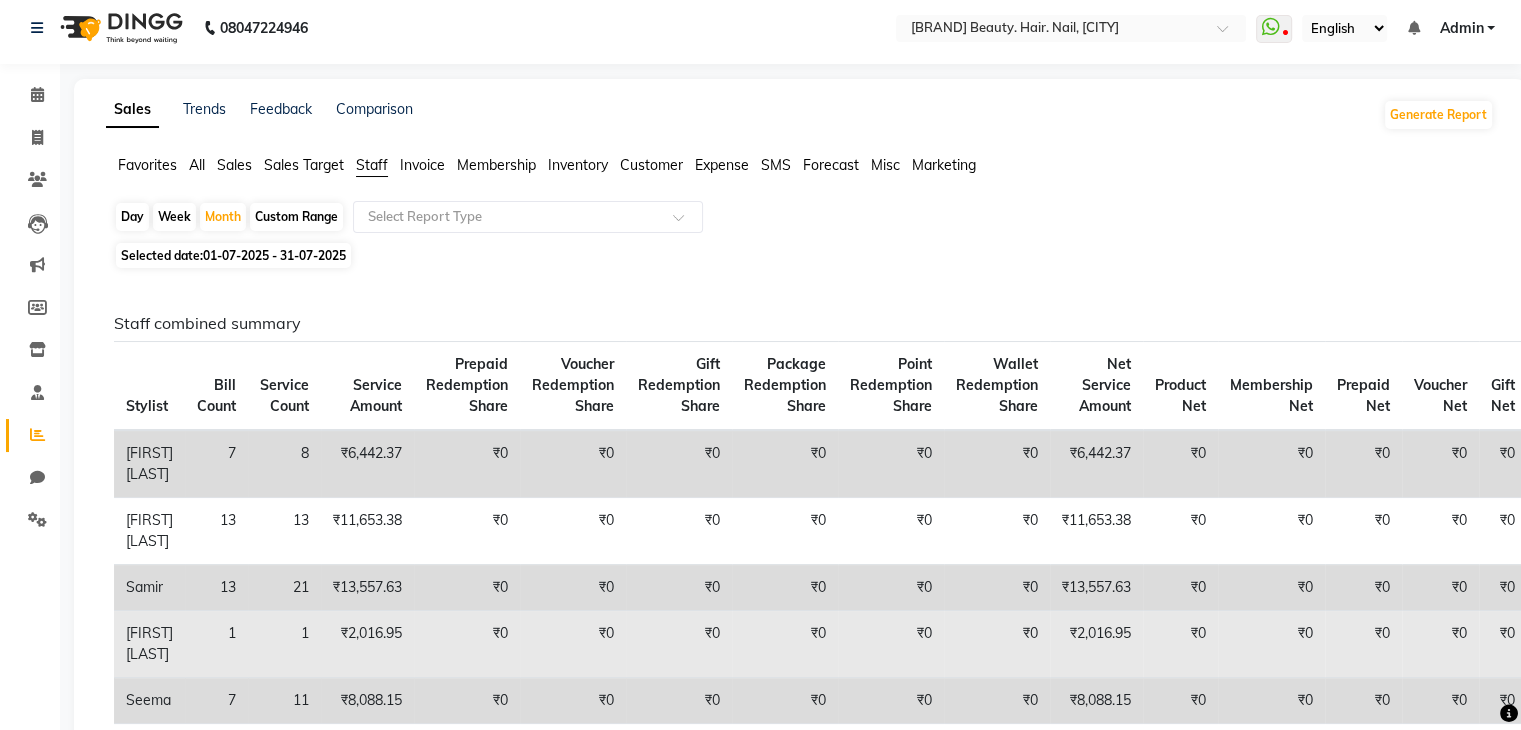 scroll, scrollTop: 0, scrollLeft: 0, axis: both 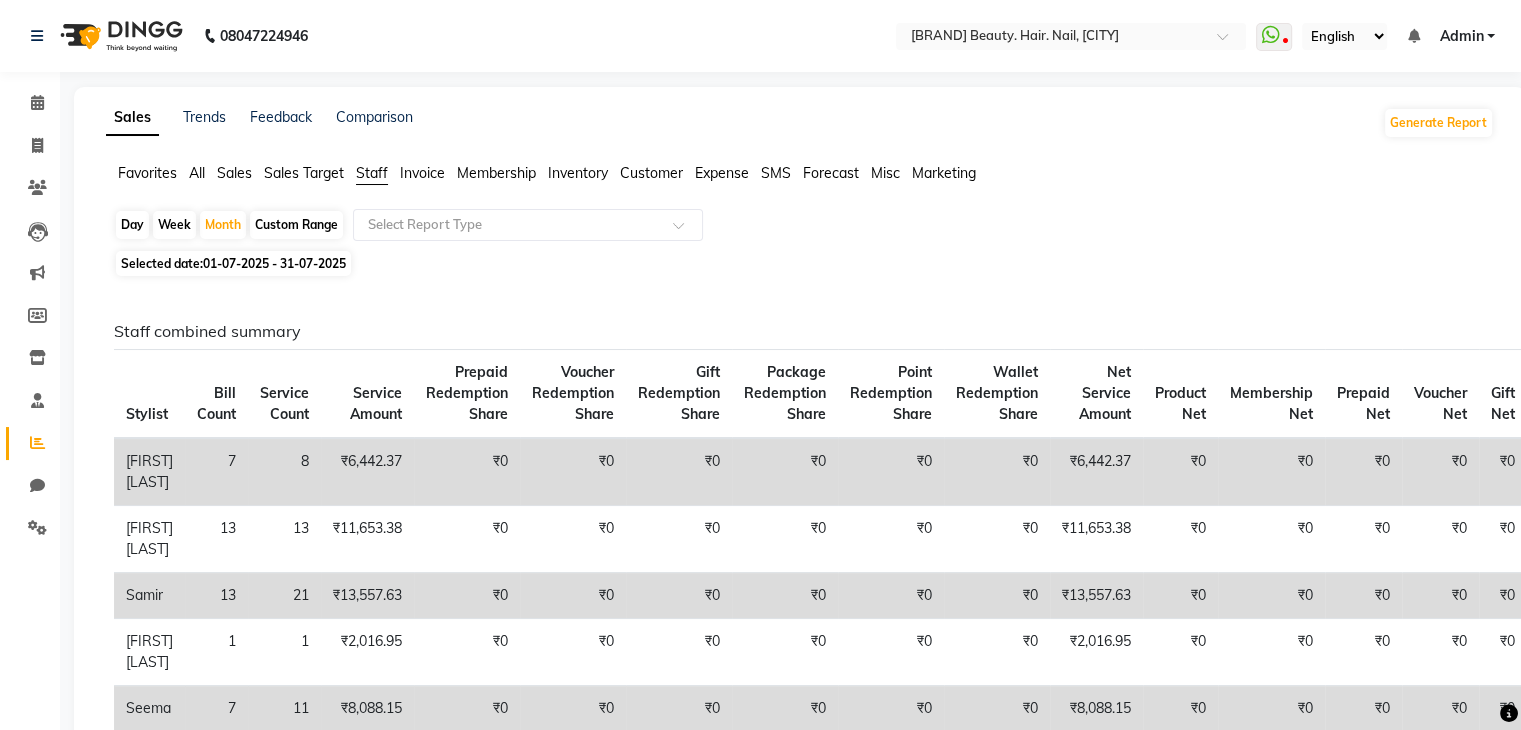 click on "Custom Range" 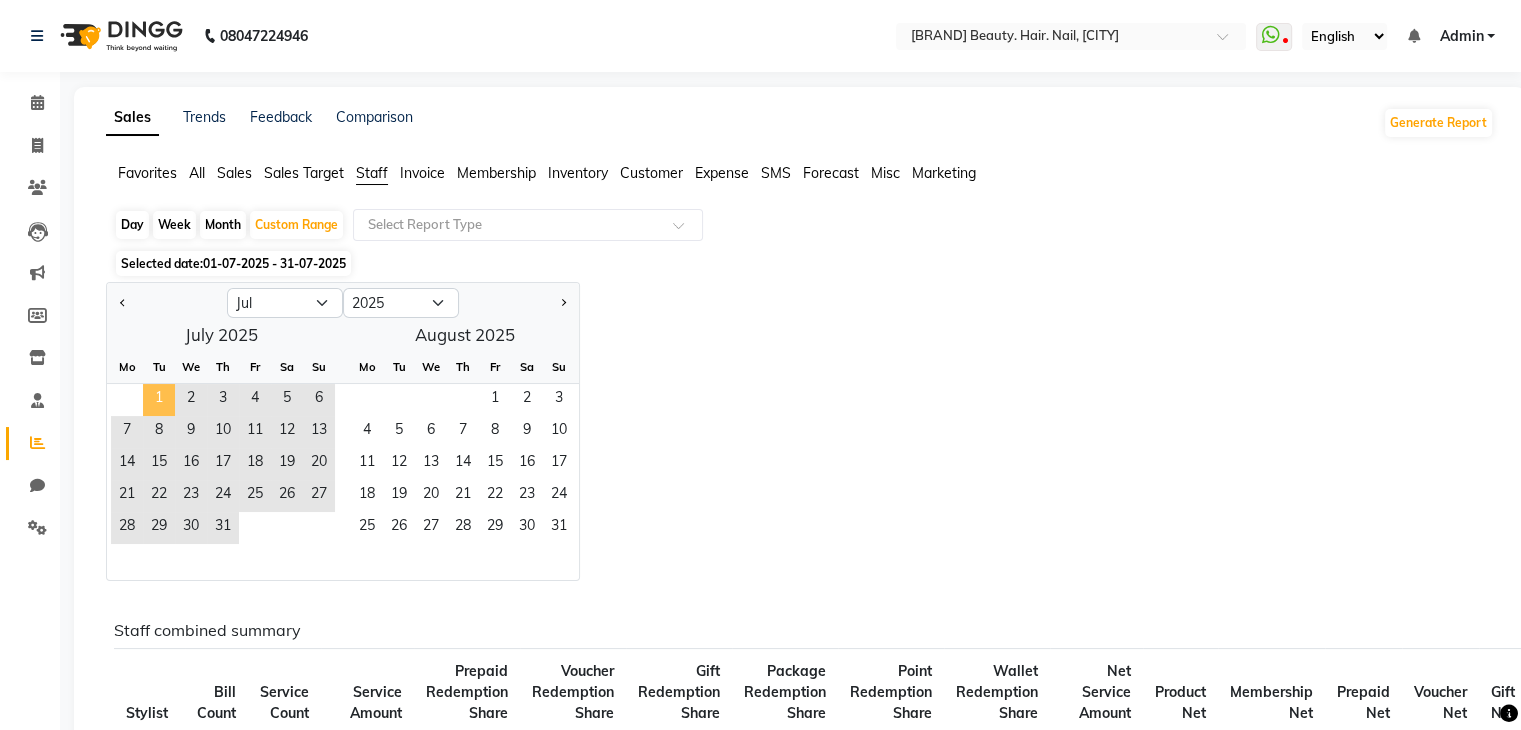 click on "1" 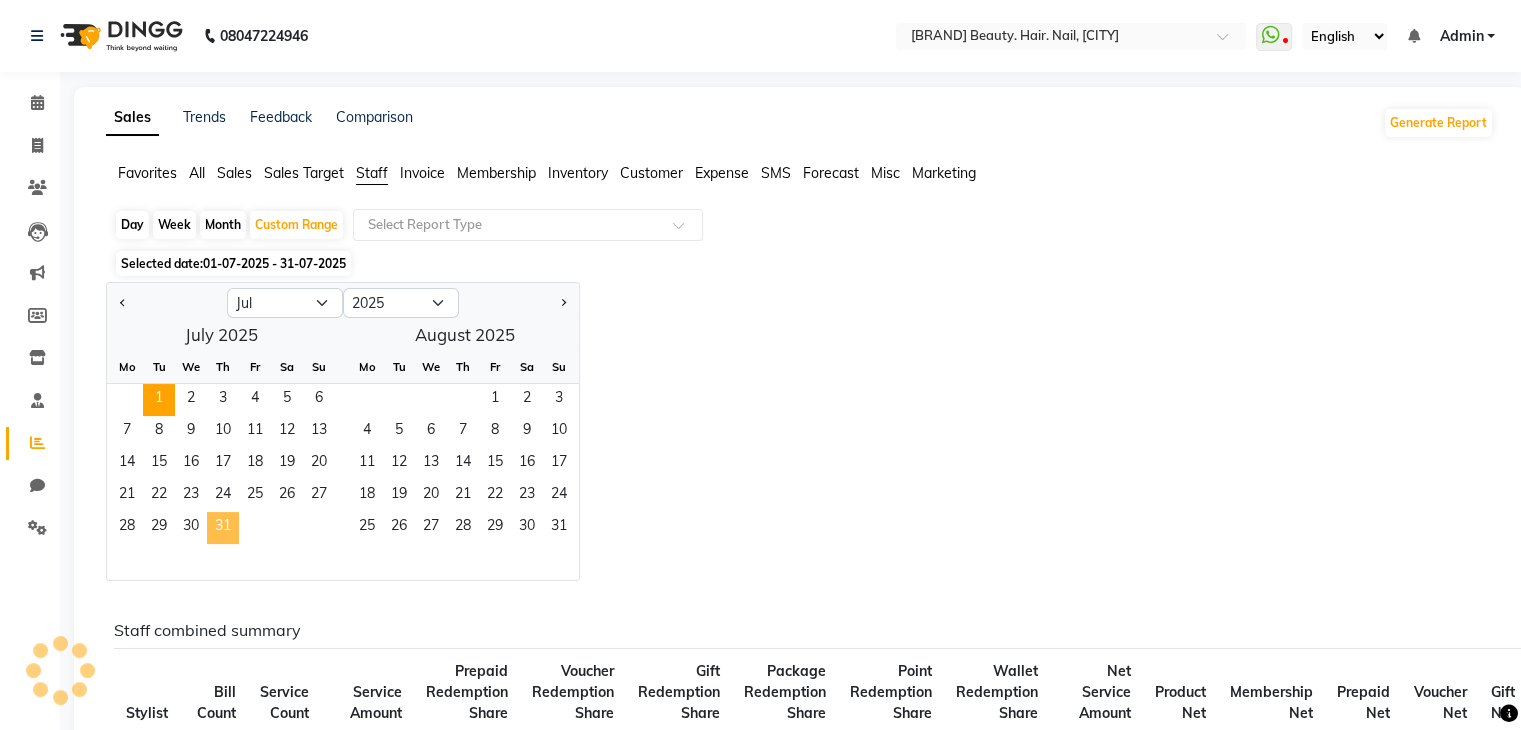 click on "31" 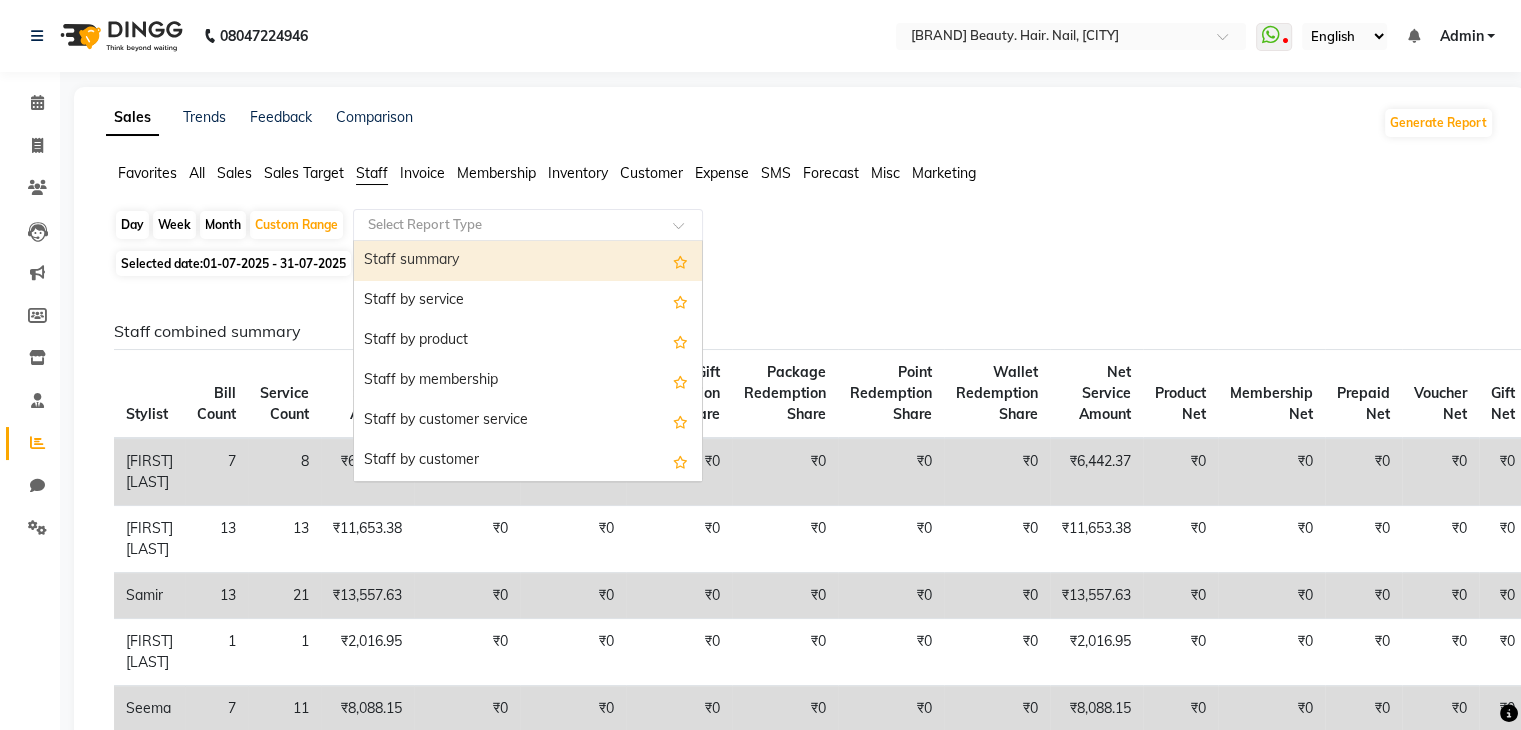 click 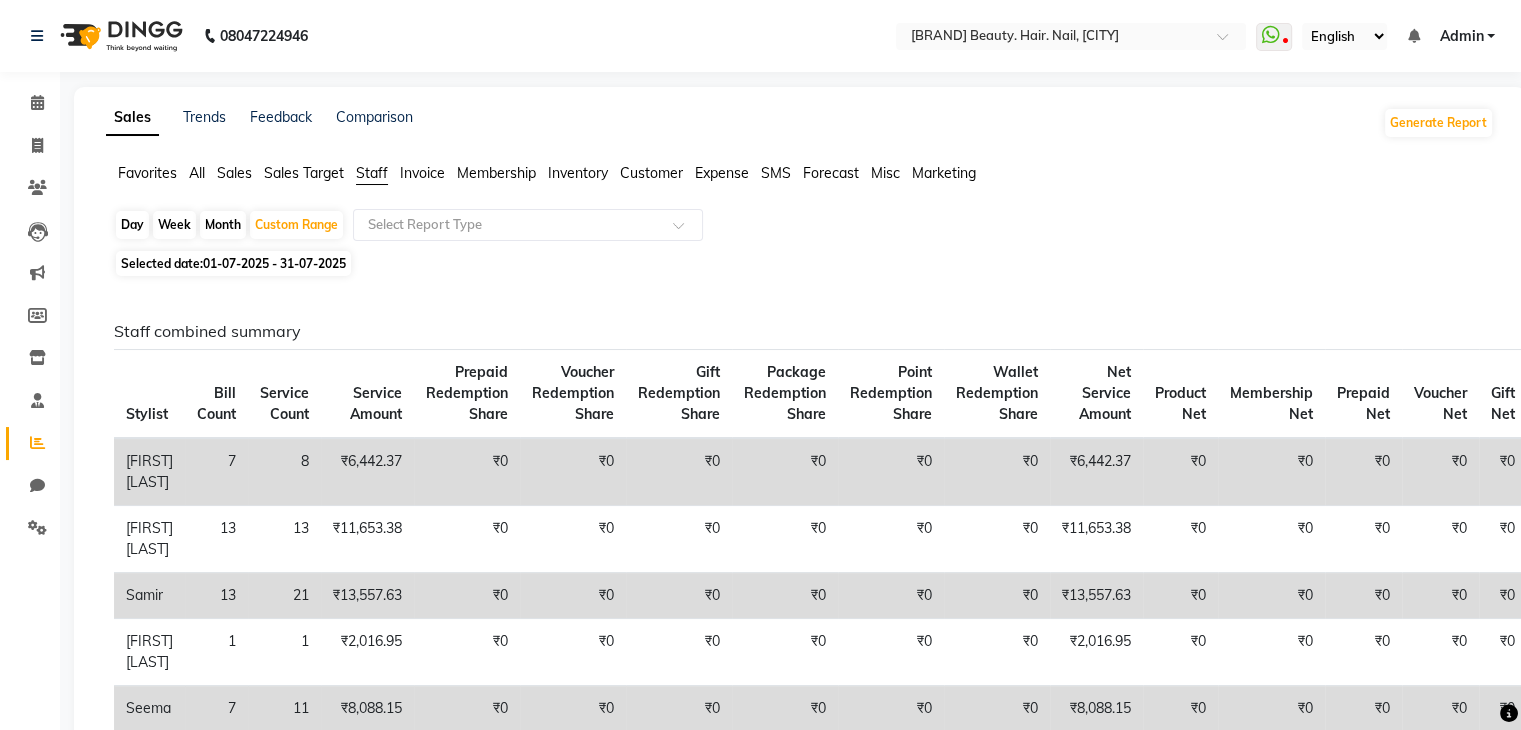 click on "Day   Week   Month   Custom Range  Select Report Type" 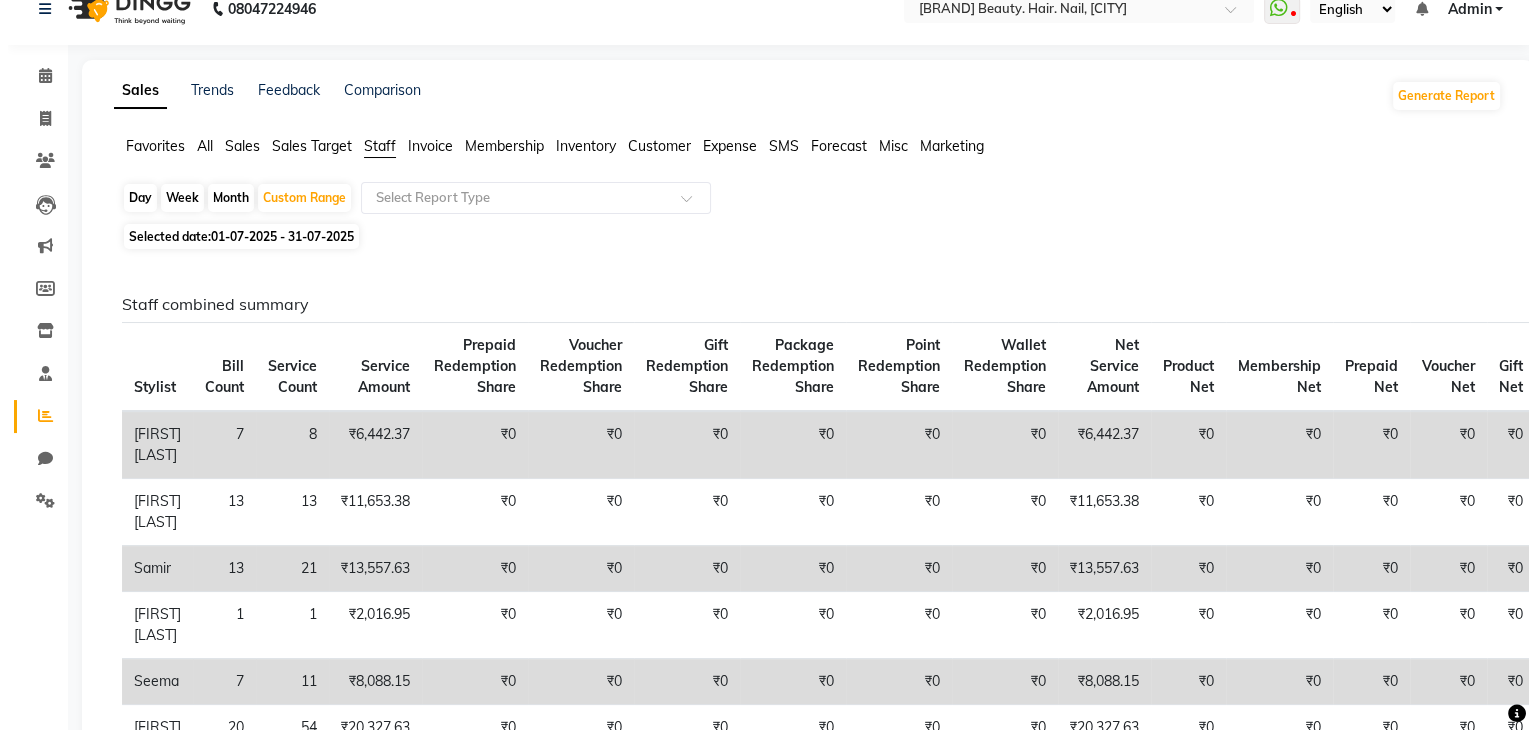 scroll, scrollTop: 0, scrollLeft: 0, axis: both 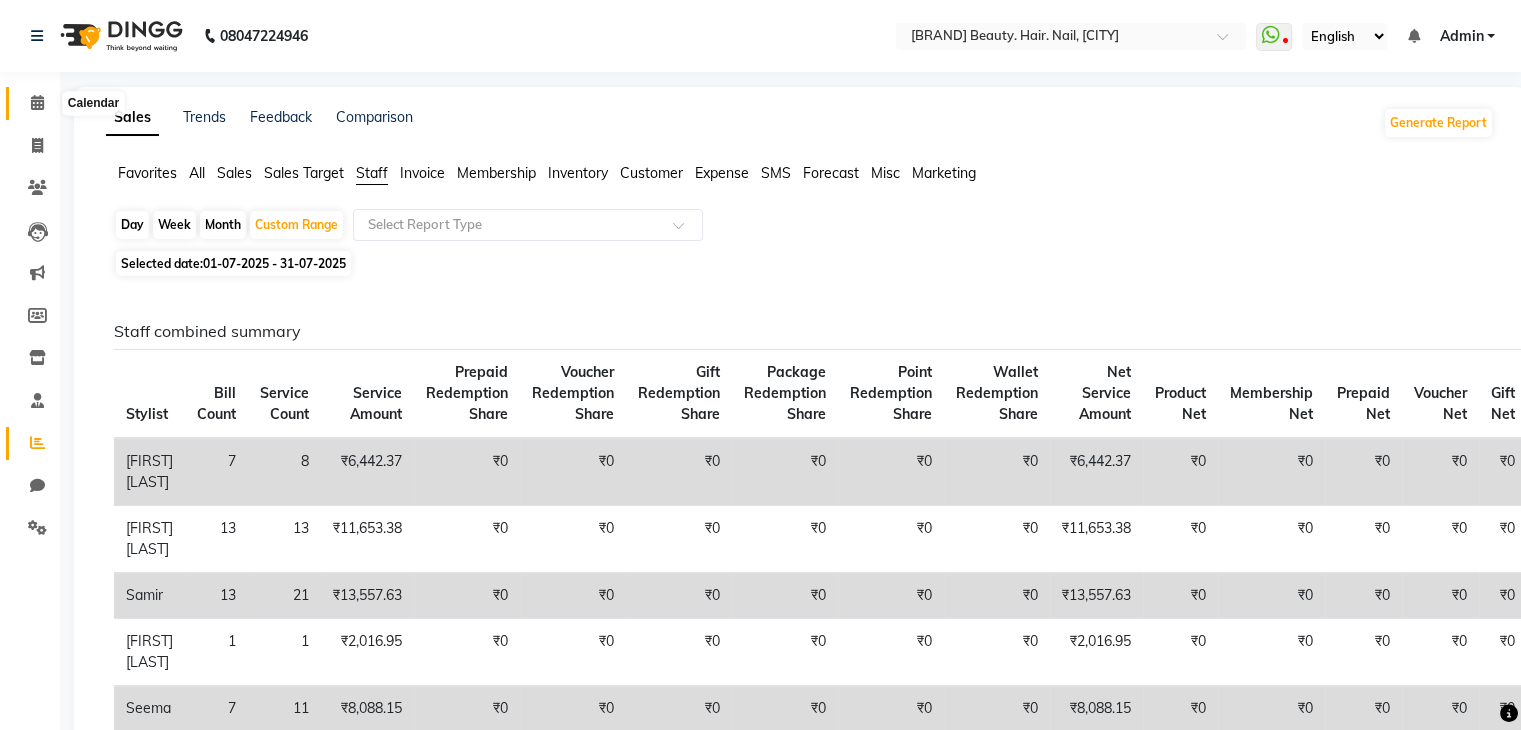click 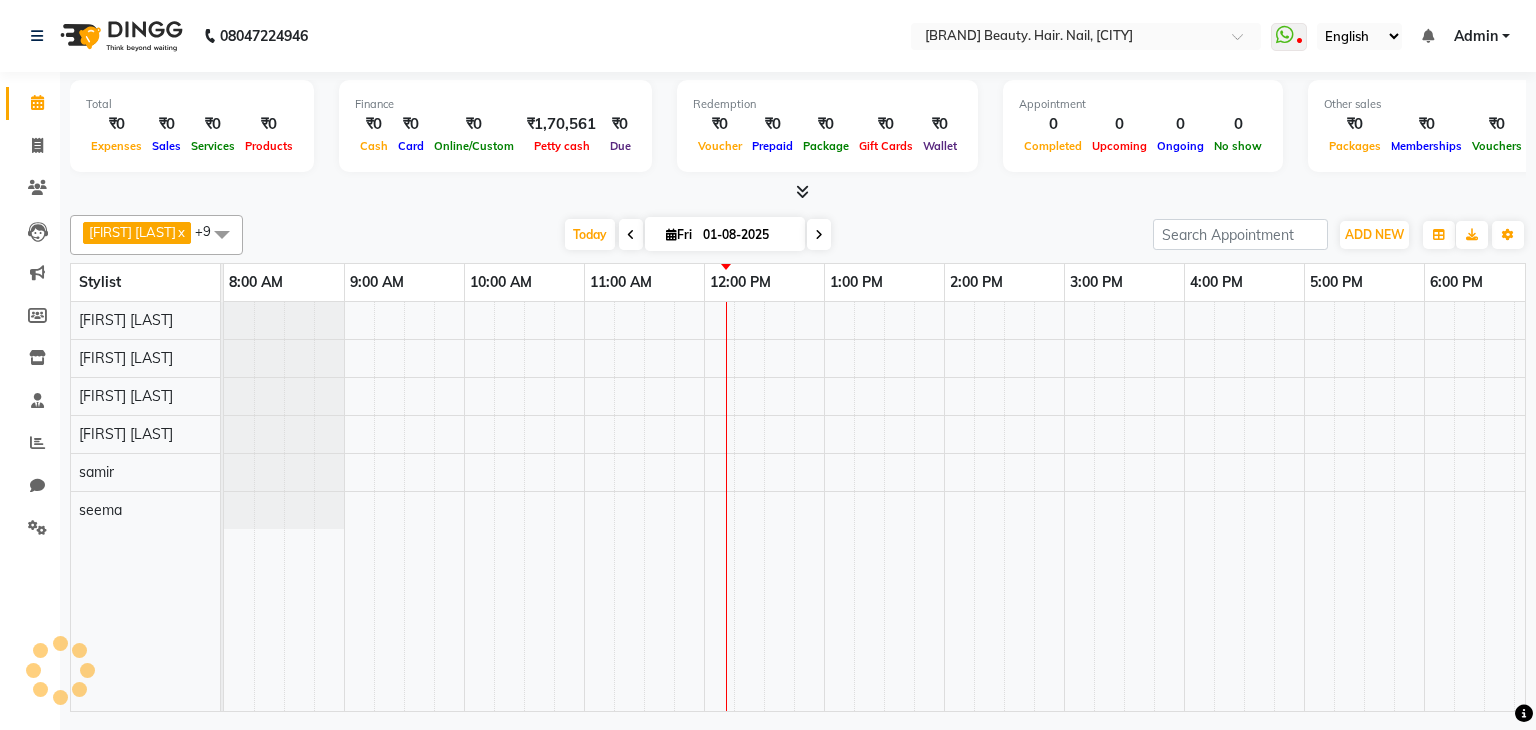scroll, scrollTop: 0, scrollLeft: 0, axis: both 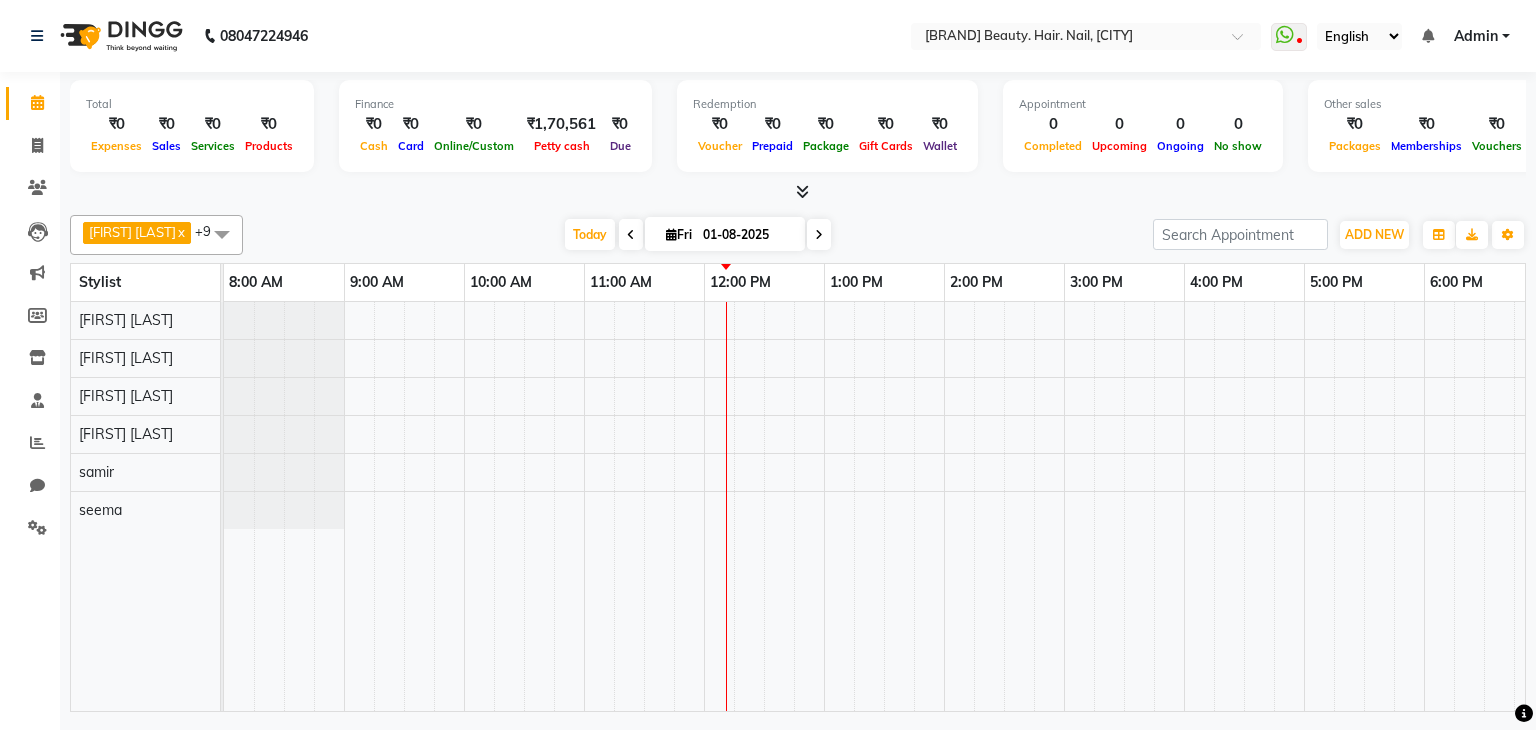 click at bounding box center [631, 235] 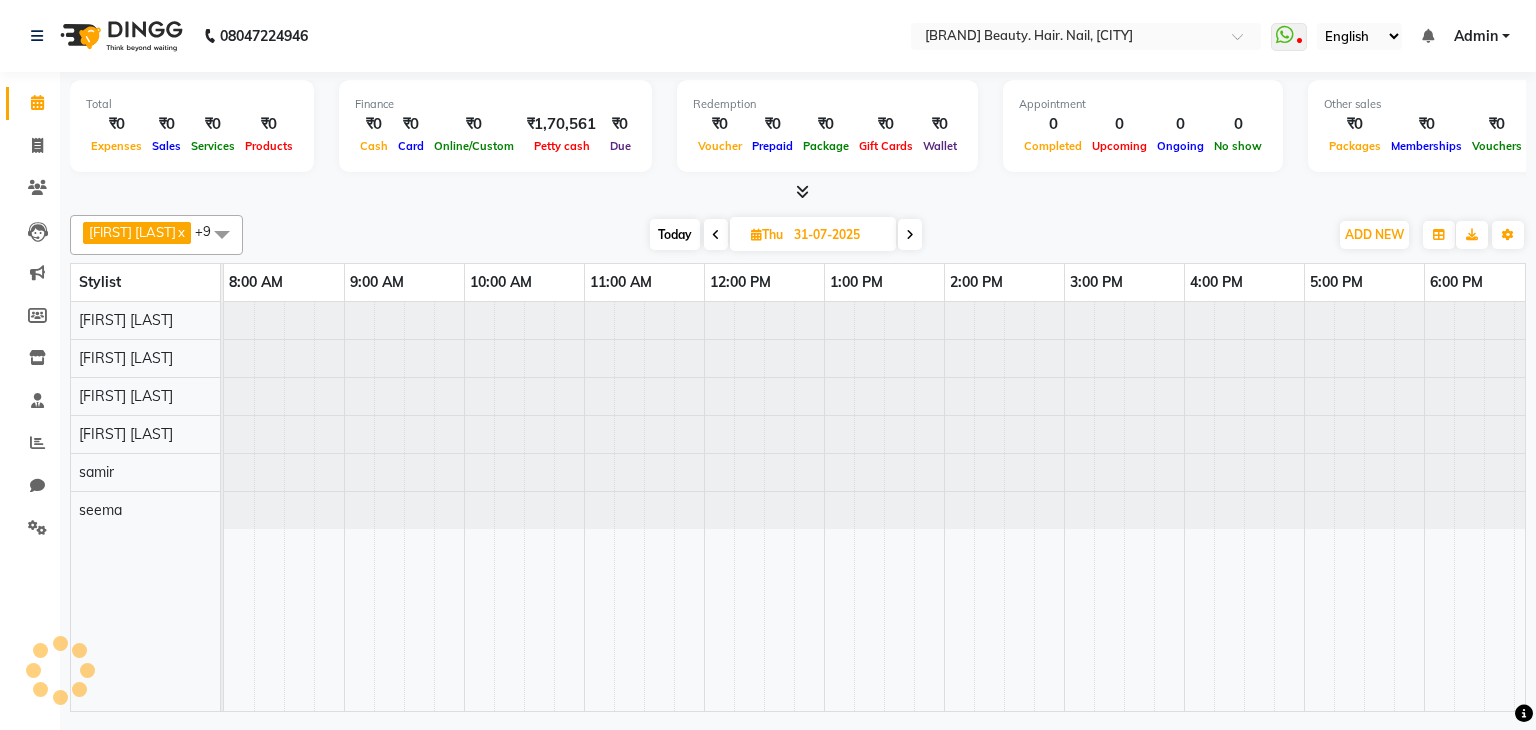 scroll, scrollTop: 0, scrollLeft: 258, axis: horizontal 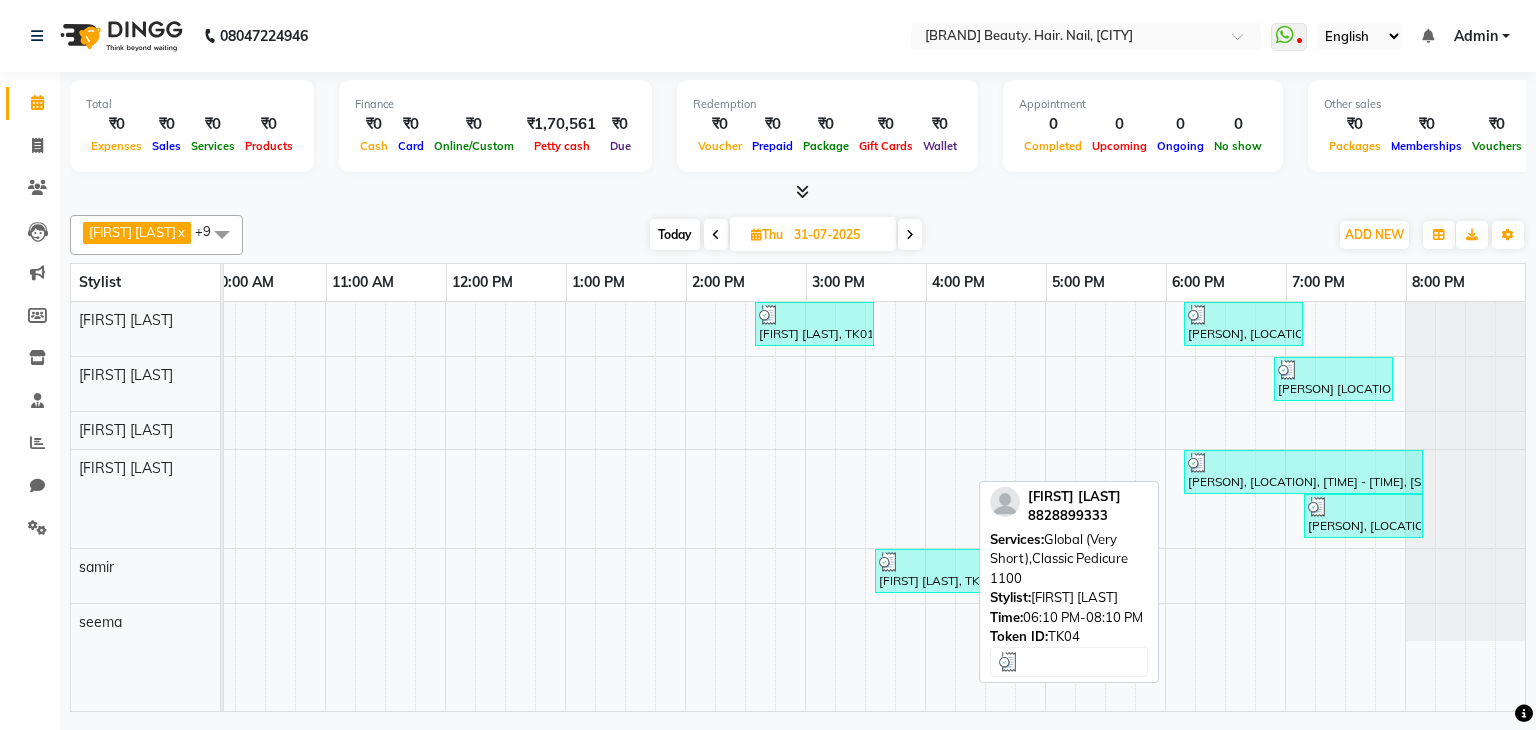 click at bounding box center (1303, 463) 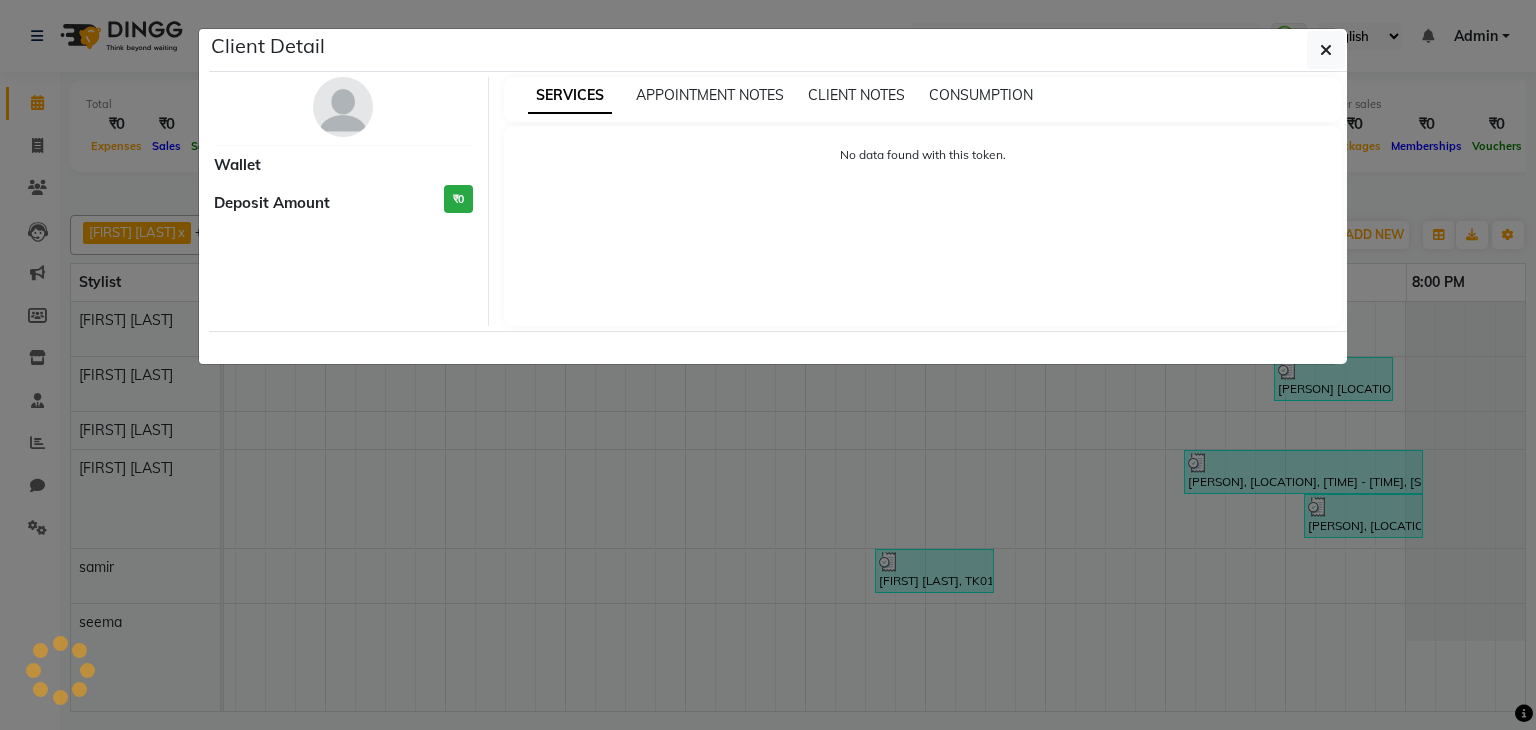 select on "3" 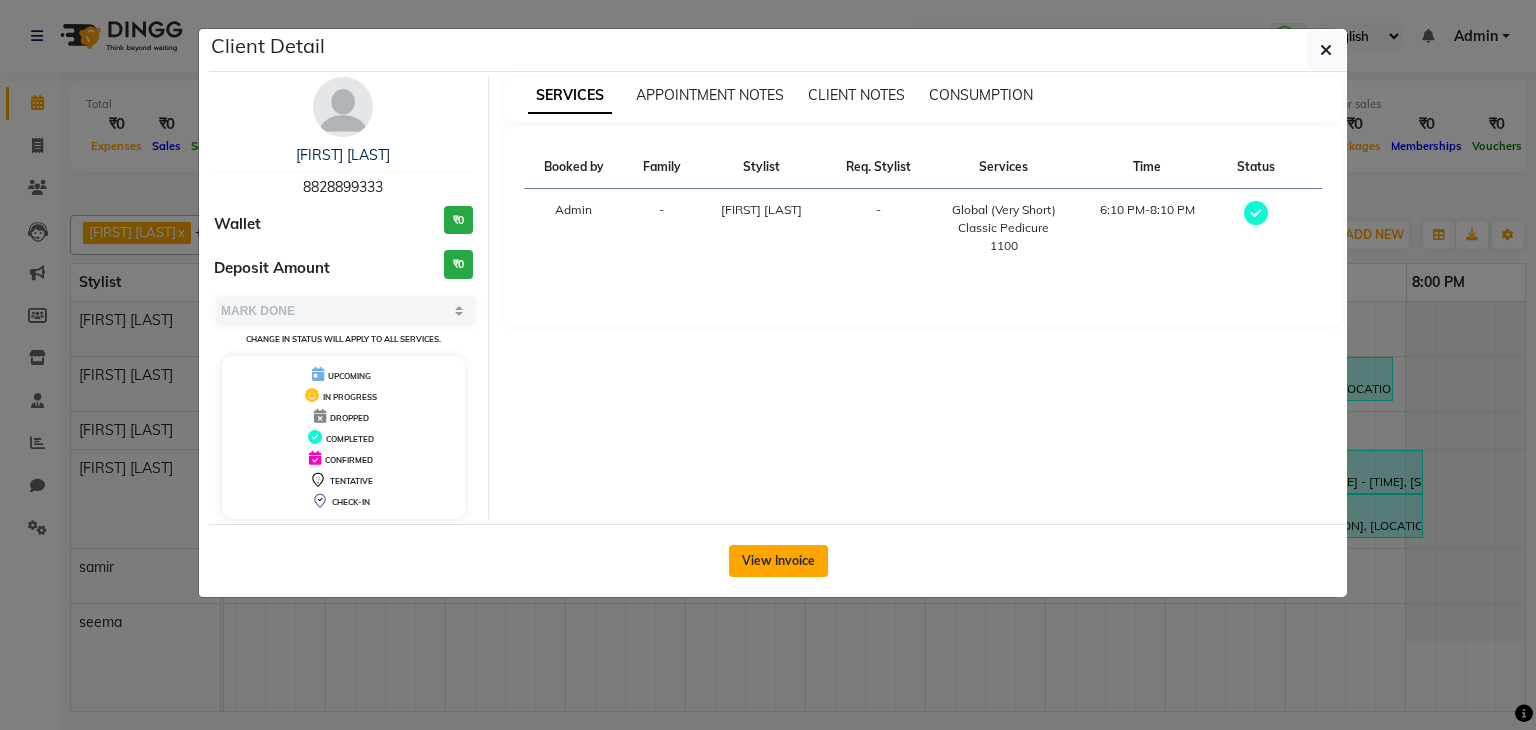 click on "View Invoice" 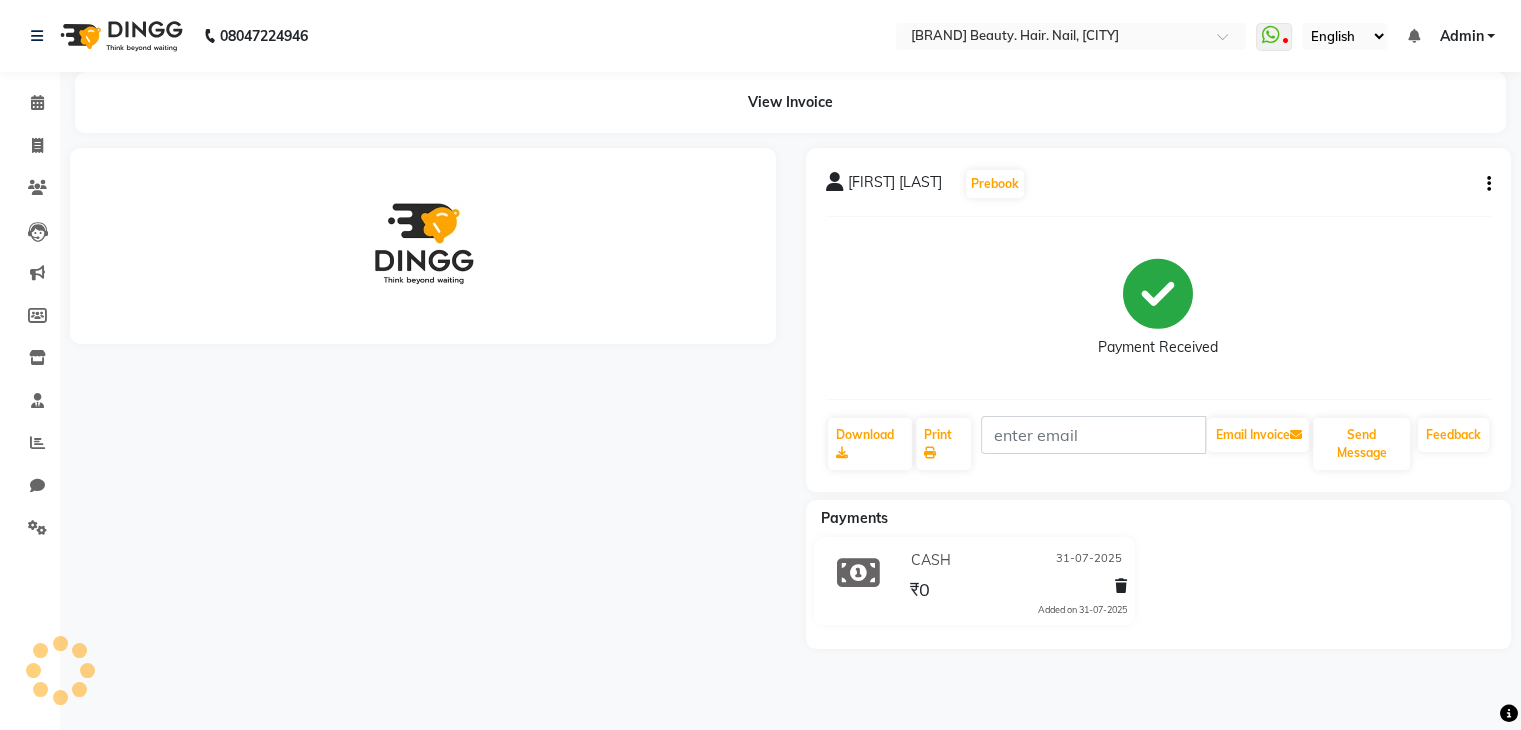 scroll, scrollTop: 0, scrollLeft: 0, axis: both 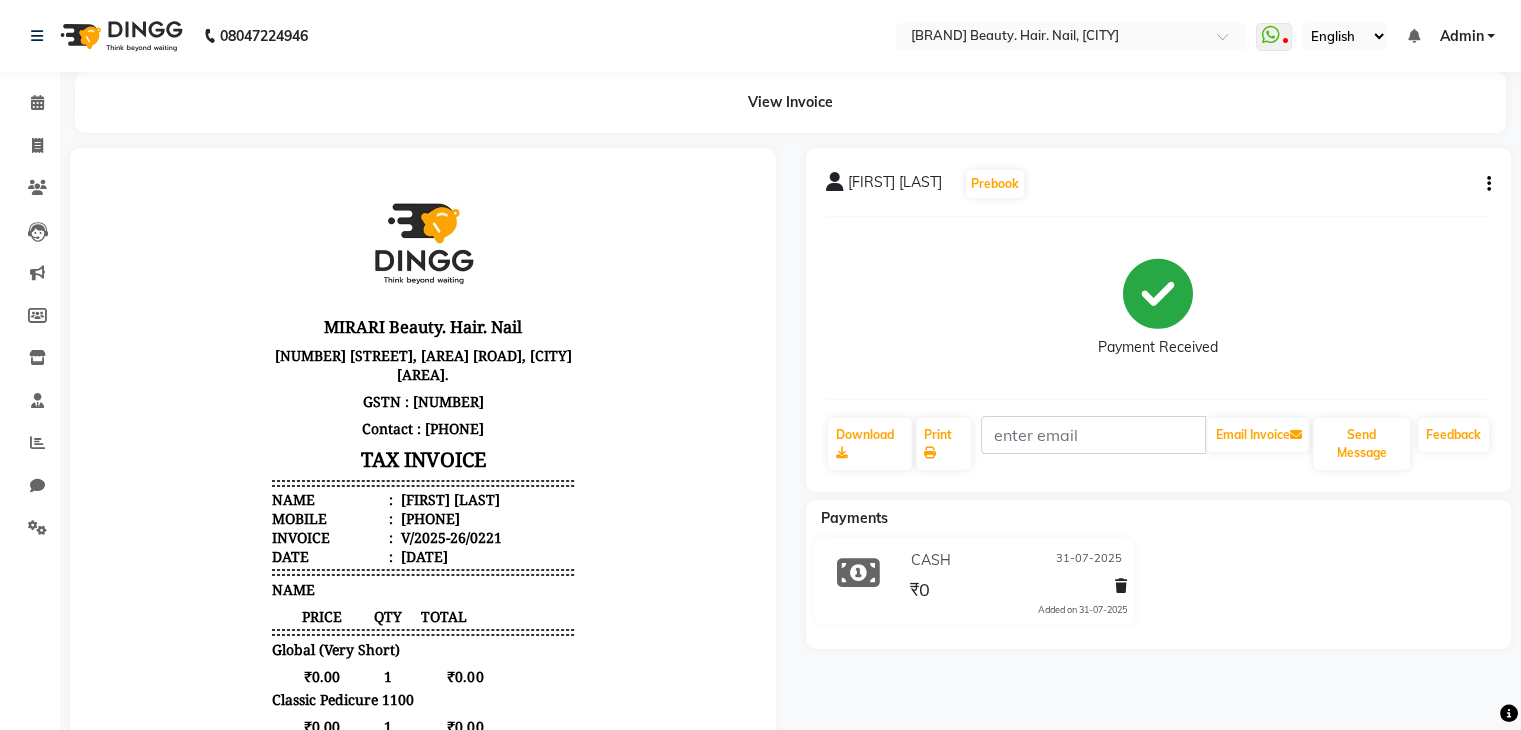 click 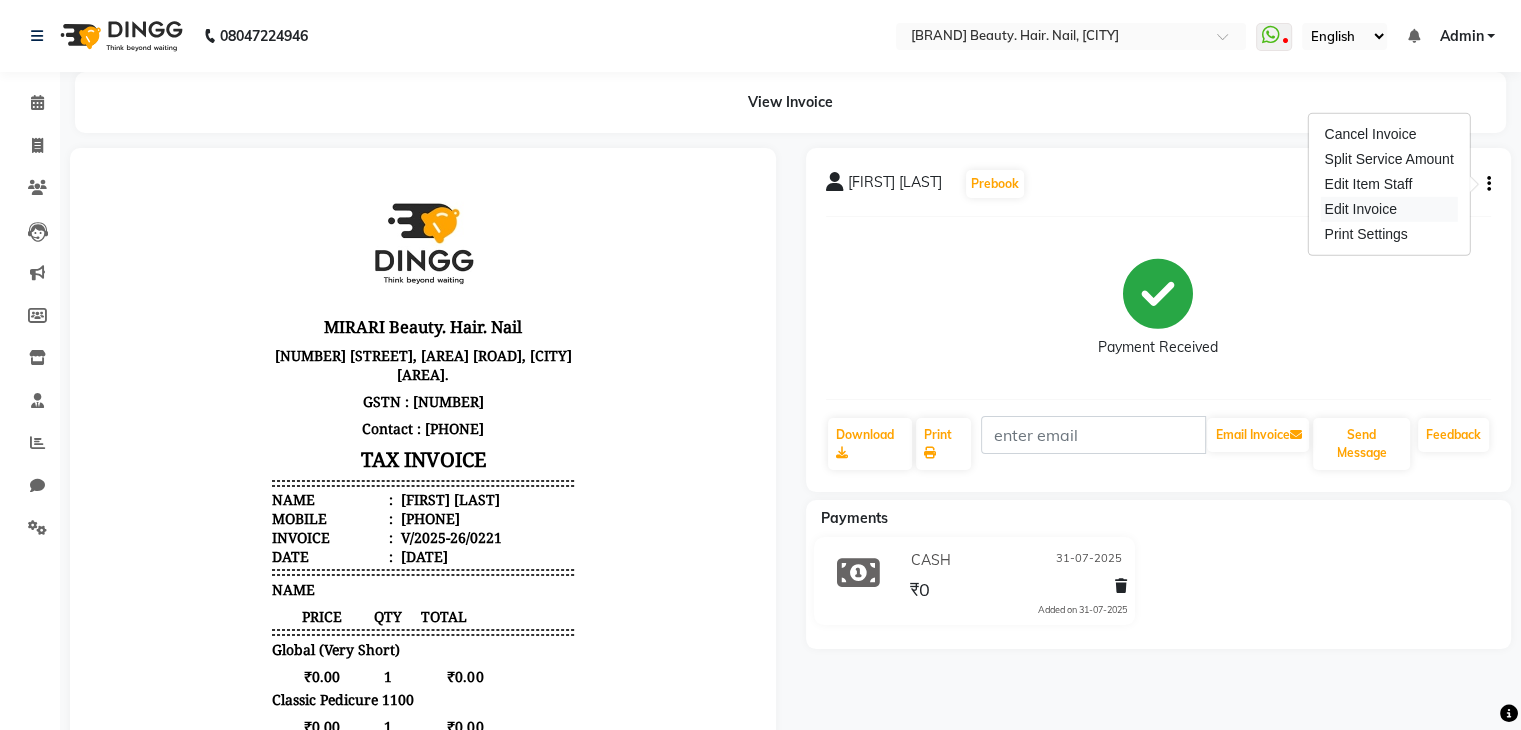 click on "Edit Invoice" at bounding box center [1388, 209] 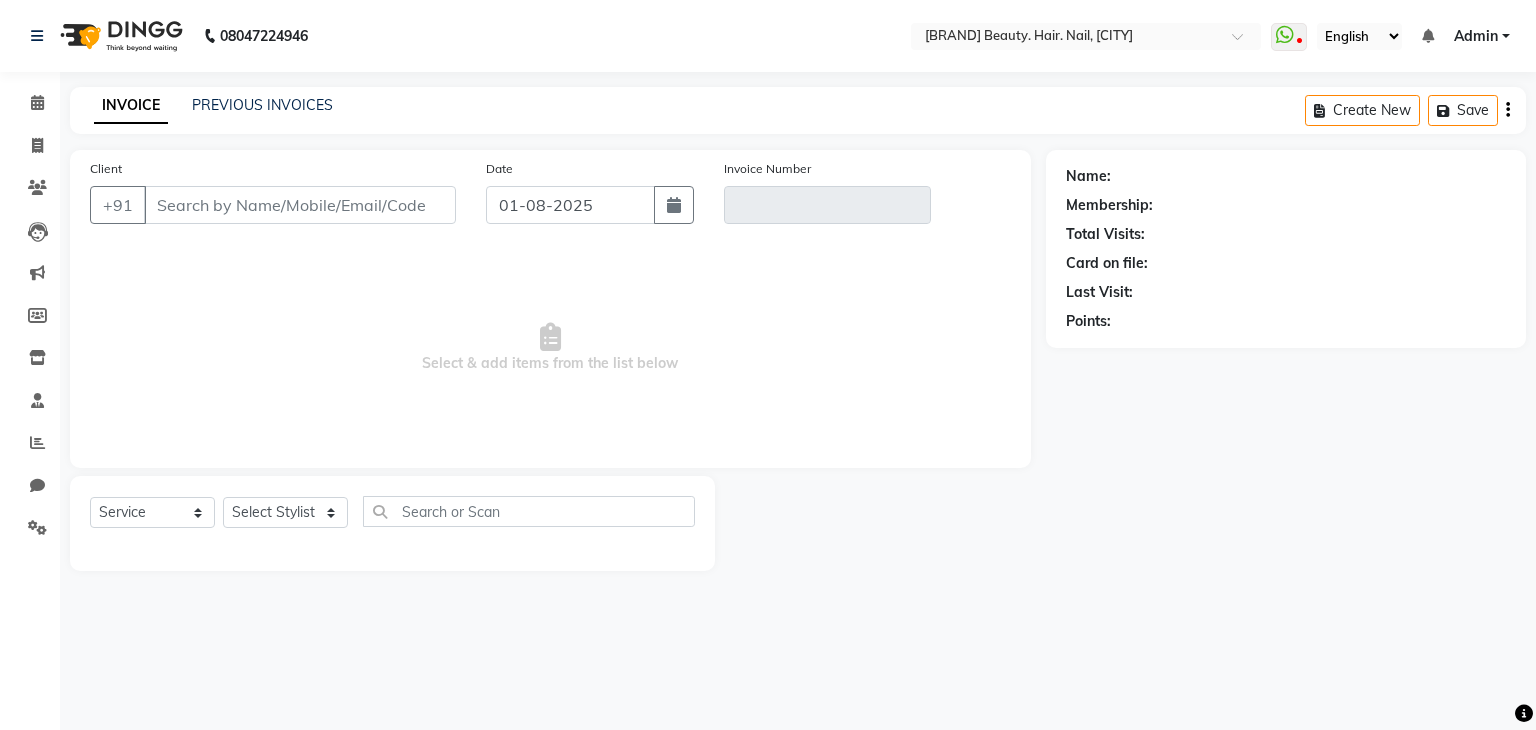 type on "8828899333" 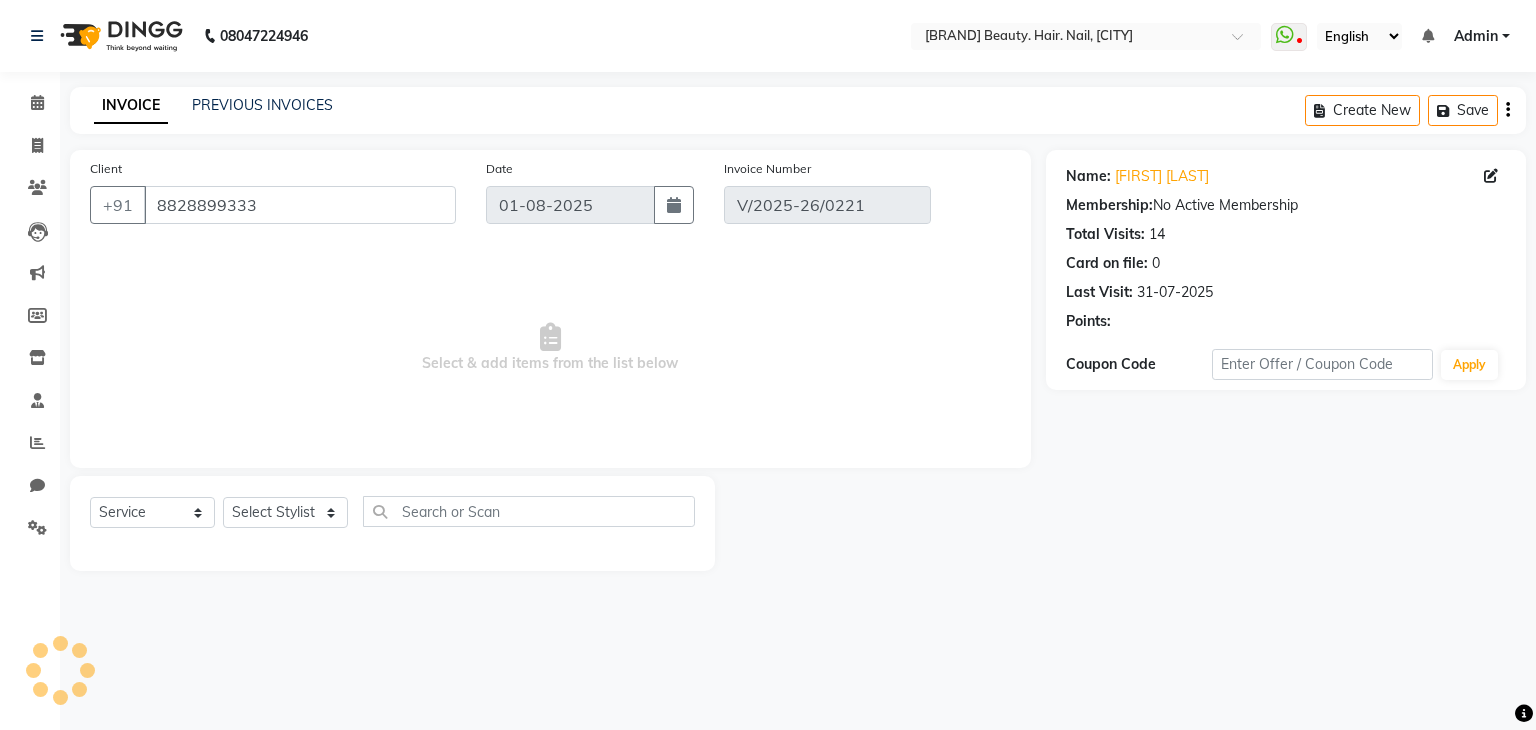 type on "31-07-2025" 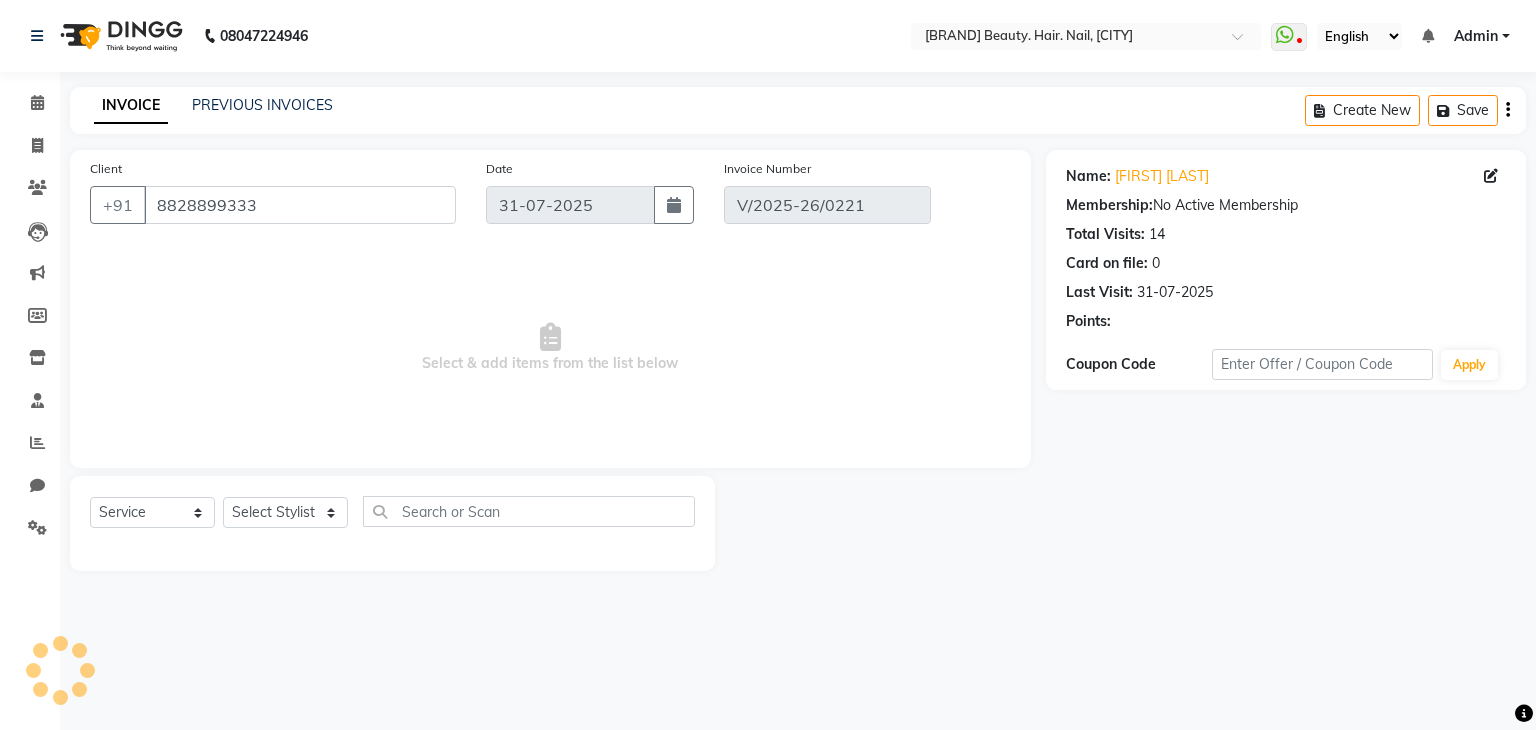 select on "select" 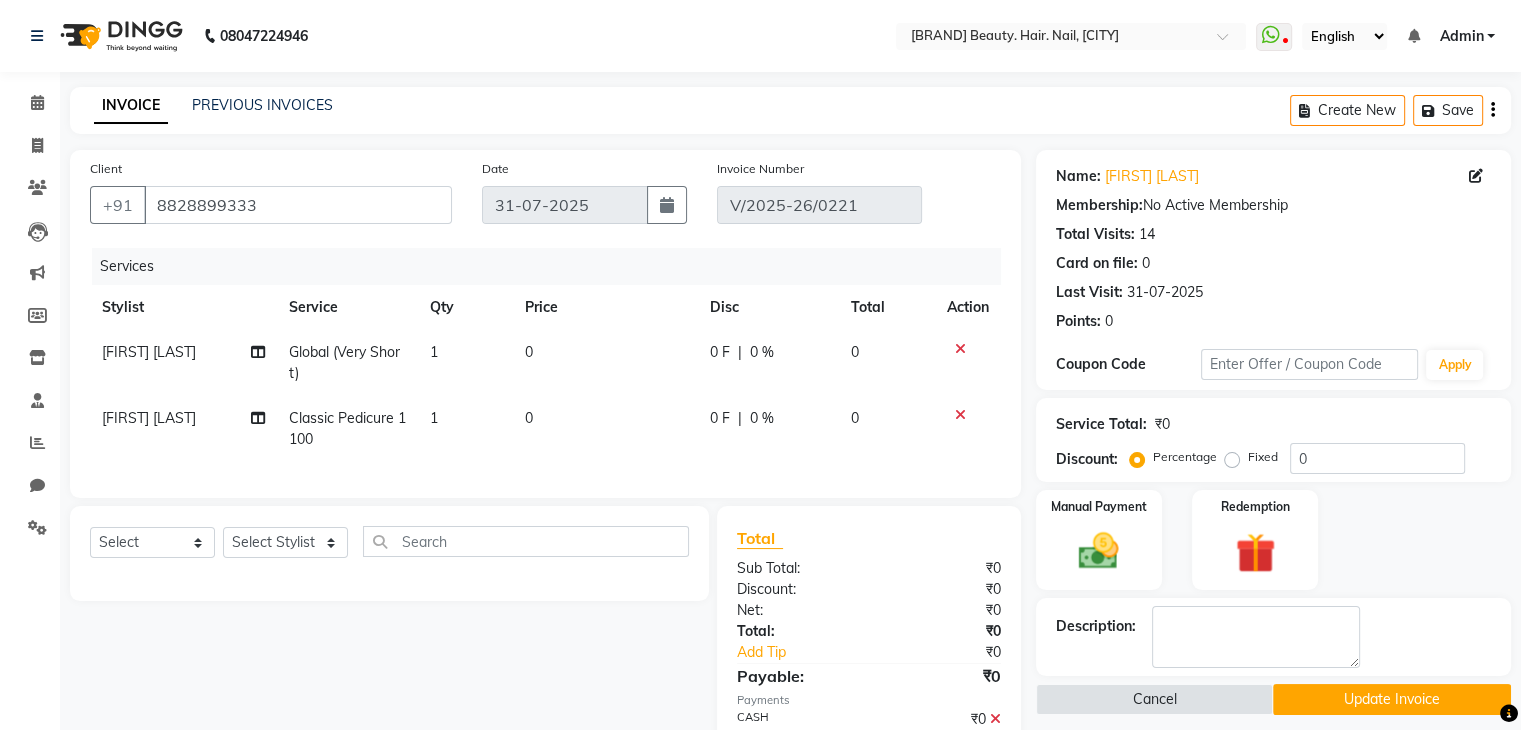 click on "[FIRST] [LAST]" 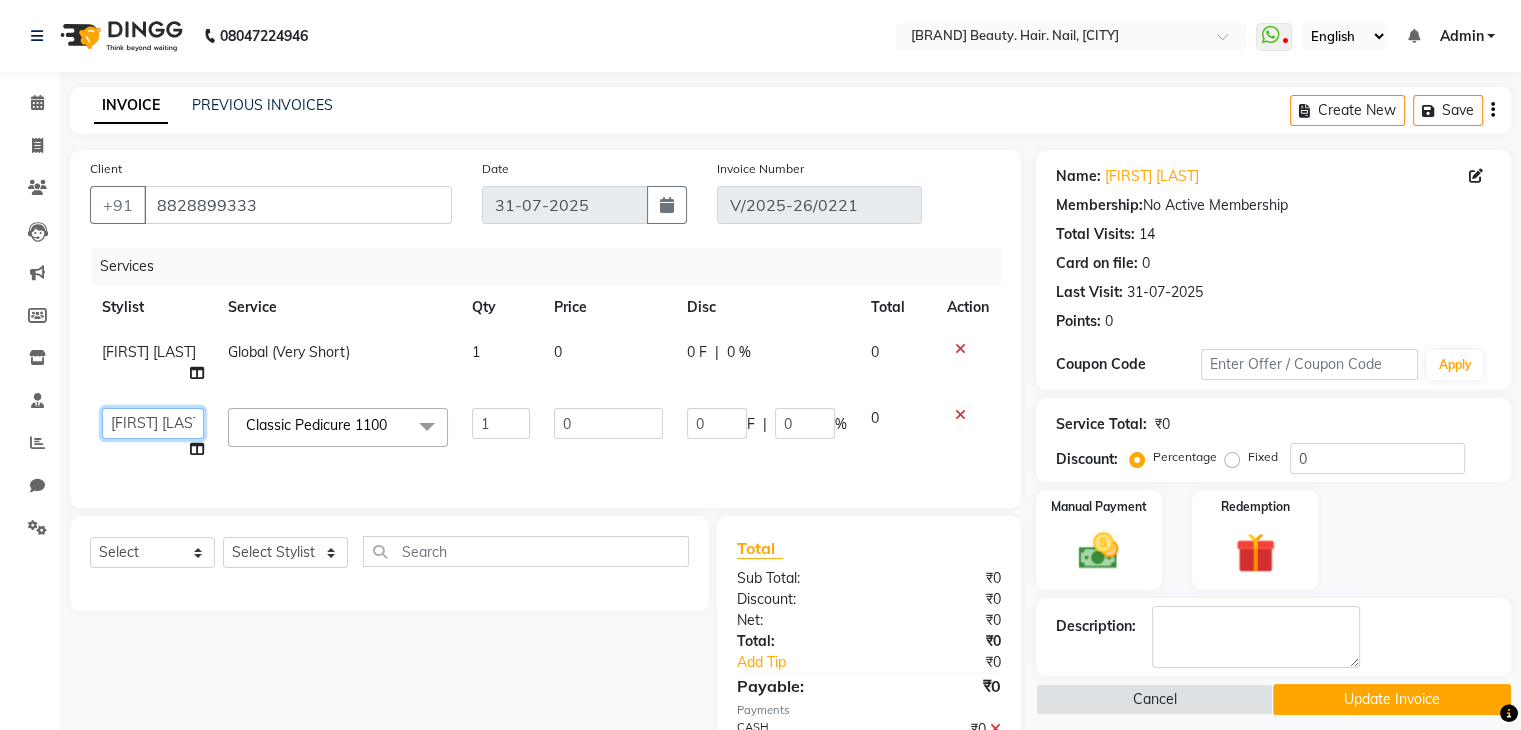 click on "General [LAST] [LAST] [LAST] [LAST] [LAST] [LAST] [LAST]" 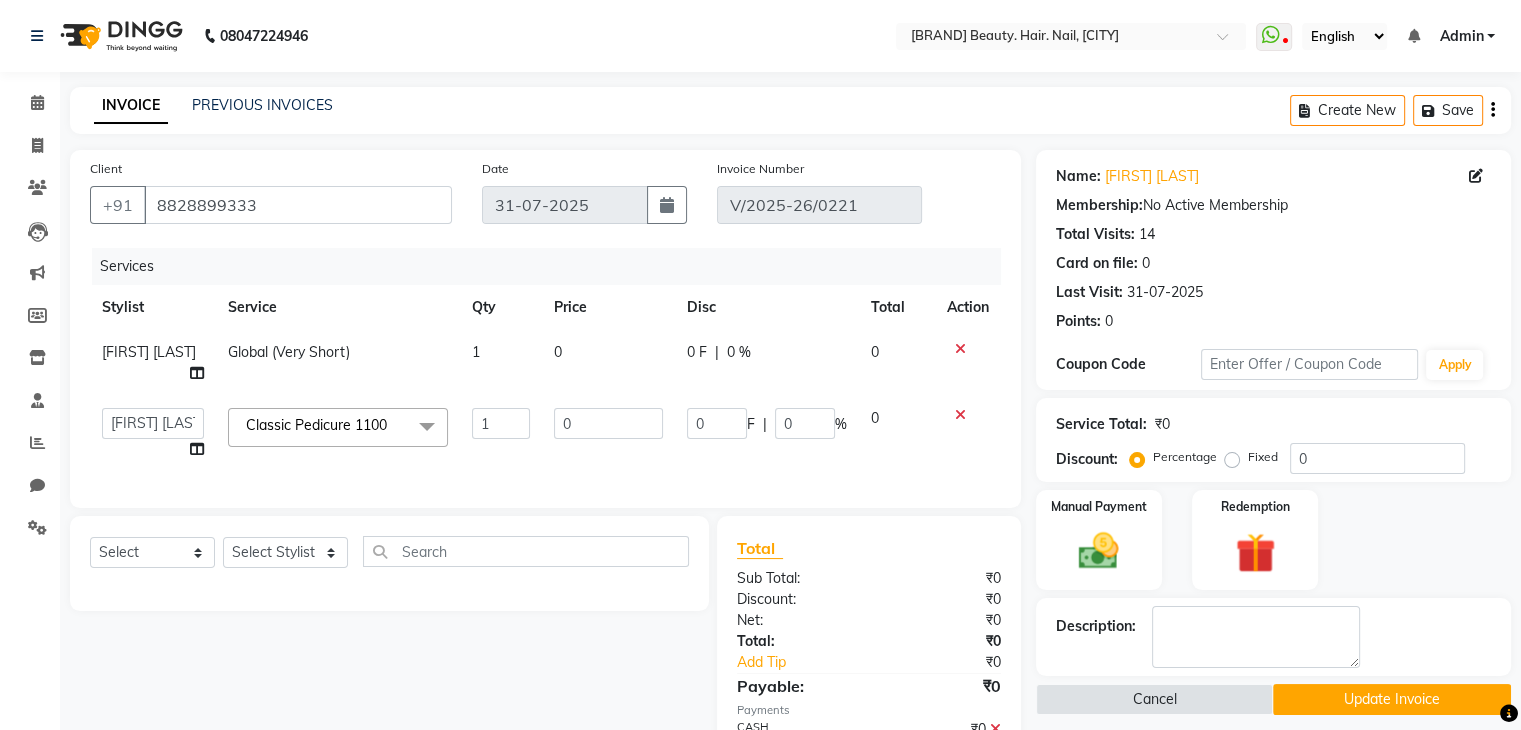 select on "66420" 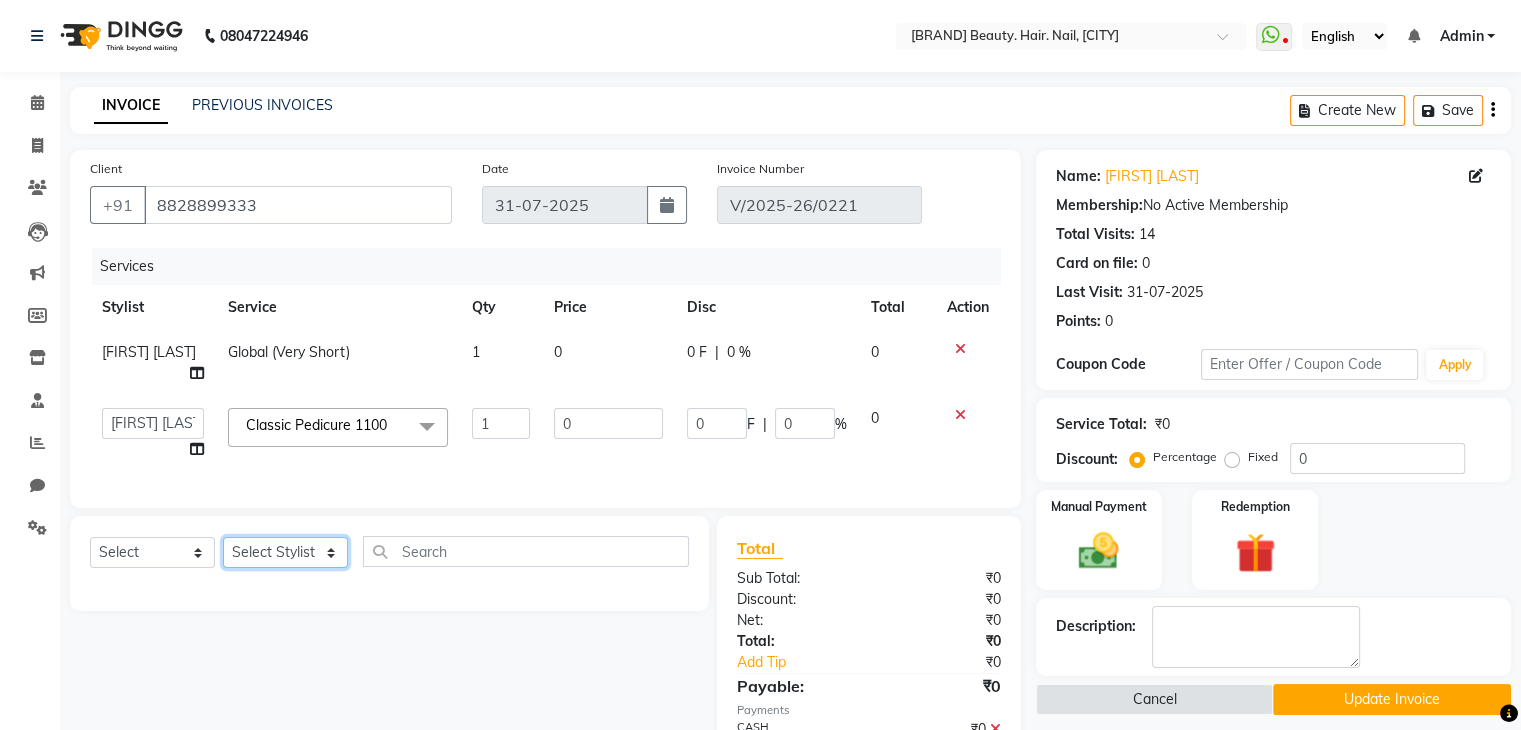 click on "Select Stylist General [LAST] [LAST] [LAST] [LAST] [LAST] [LAST] [LAST]" 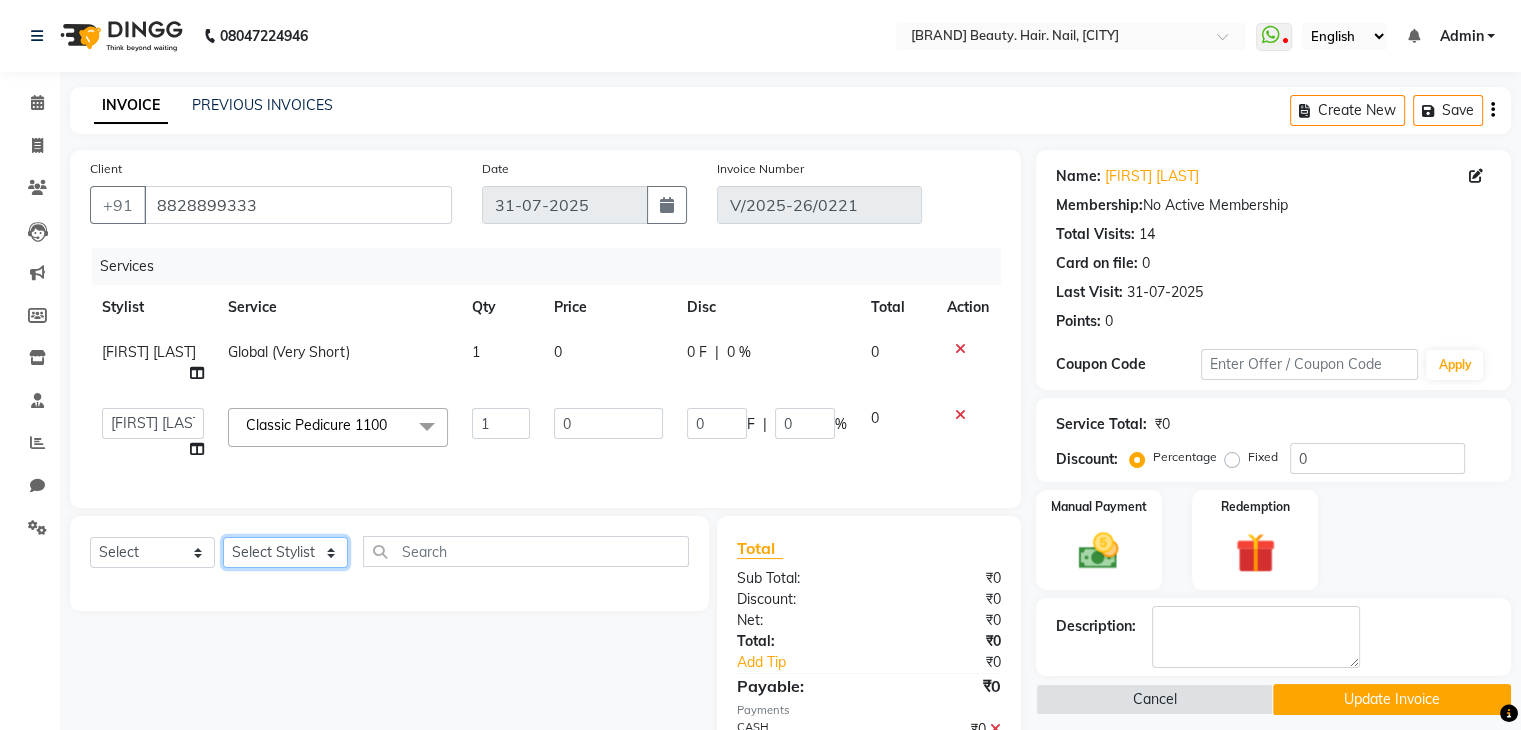 select on "80060" 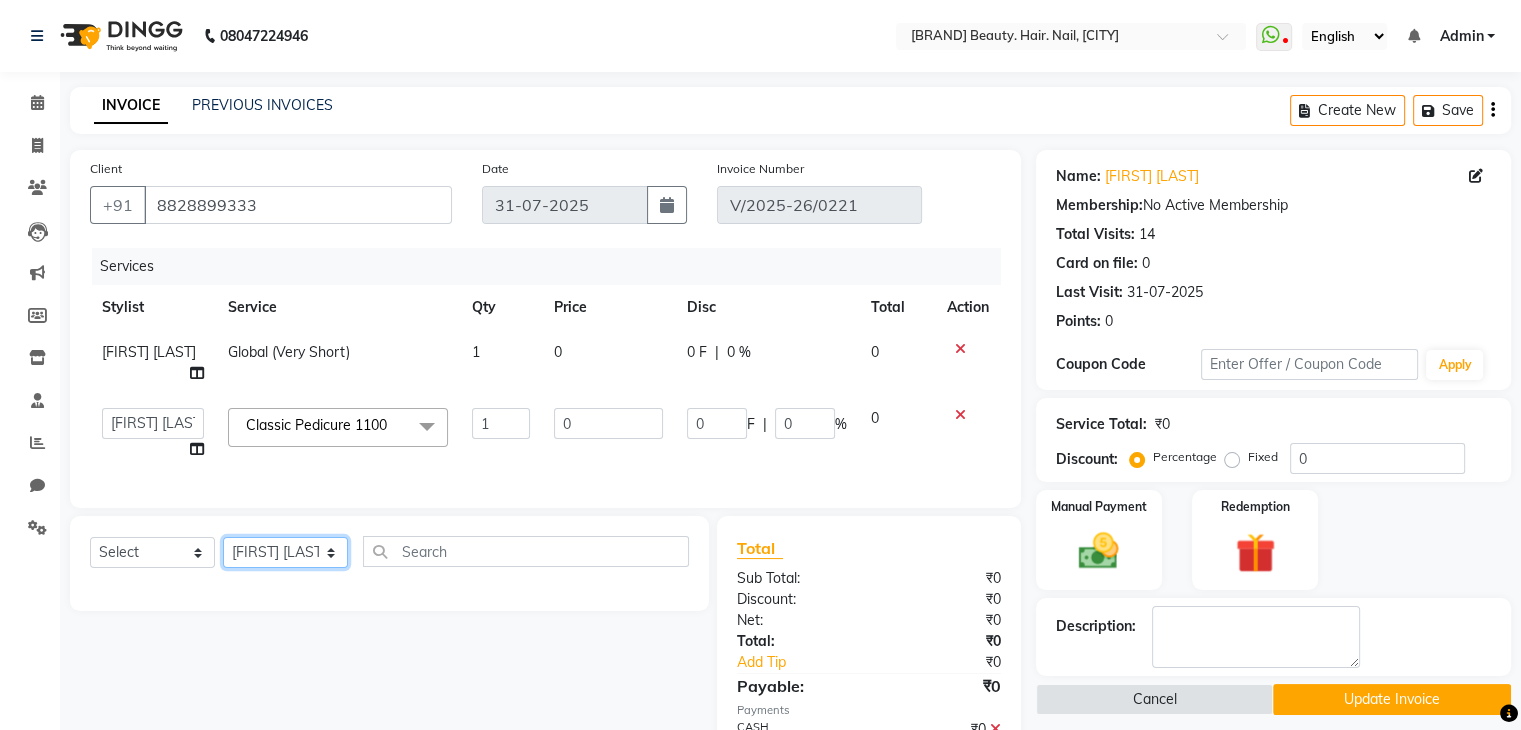 click on "Select Stylist General [LAST] [LAST] [LAST] [LAST] [LAST] [LAST] [LAST]" 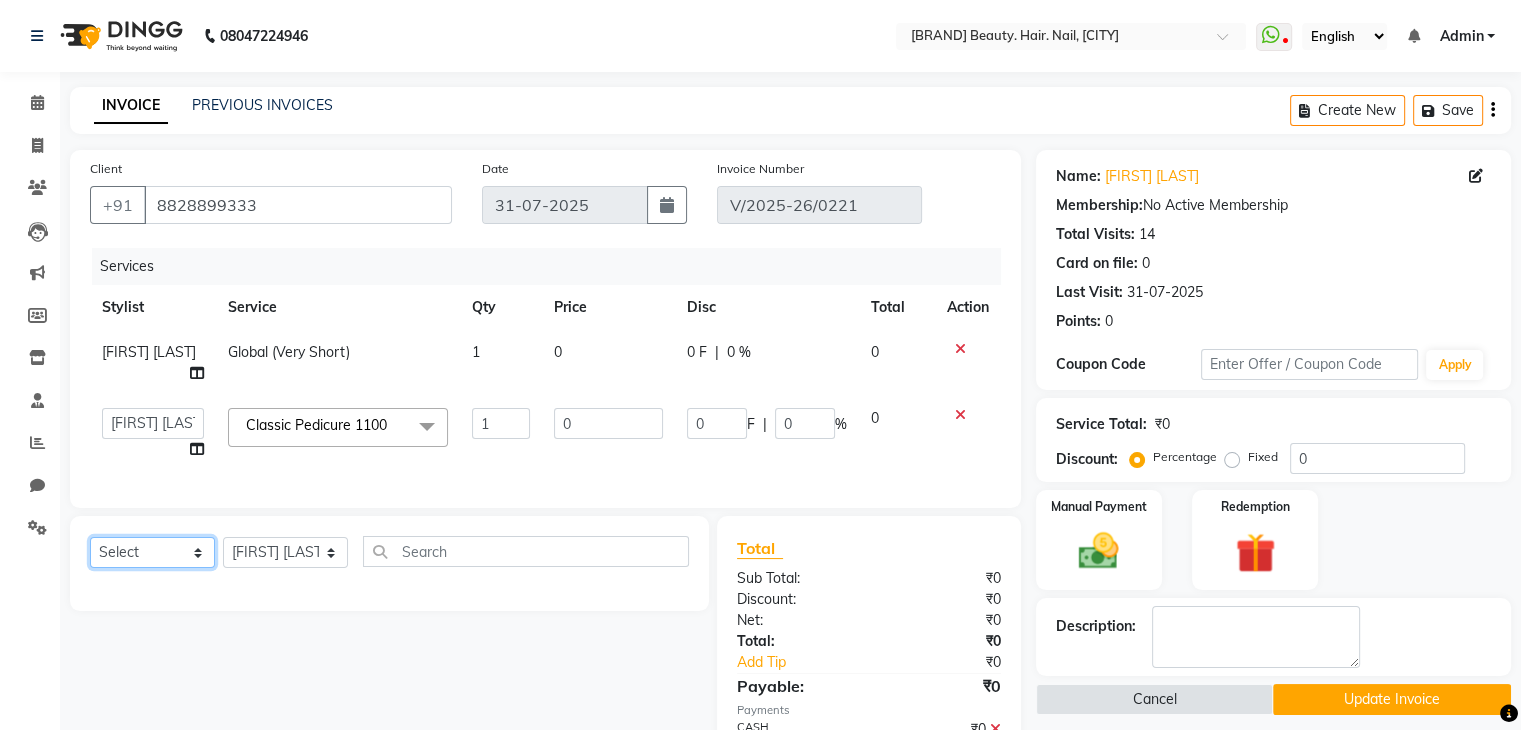 click on "Select  Service  Product  Membership  Package Voucher Prepaid Gift Card" 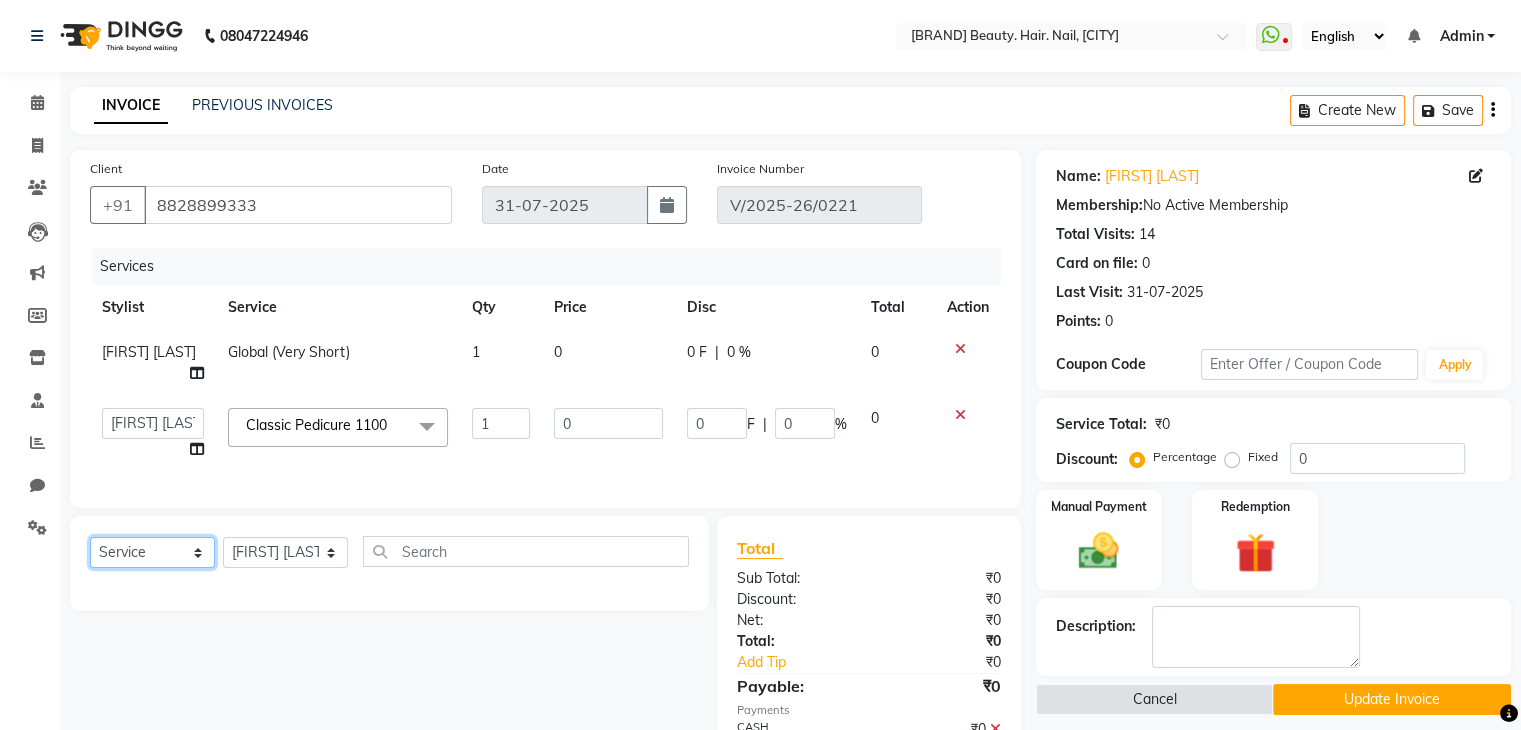 click on "Select  Service  Product  Membership  Package Voucher Prepaid Gift Card" 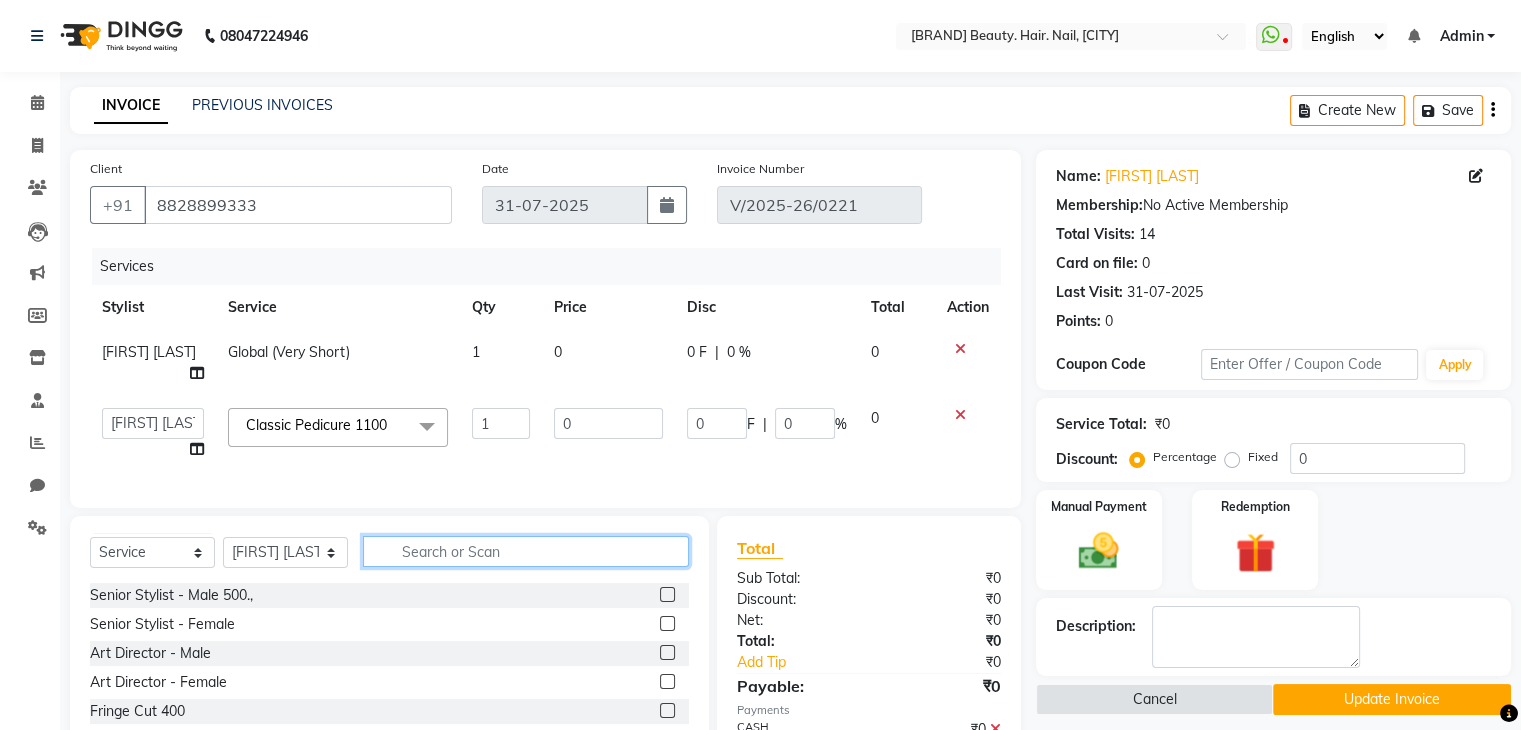 click 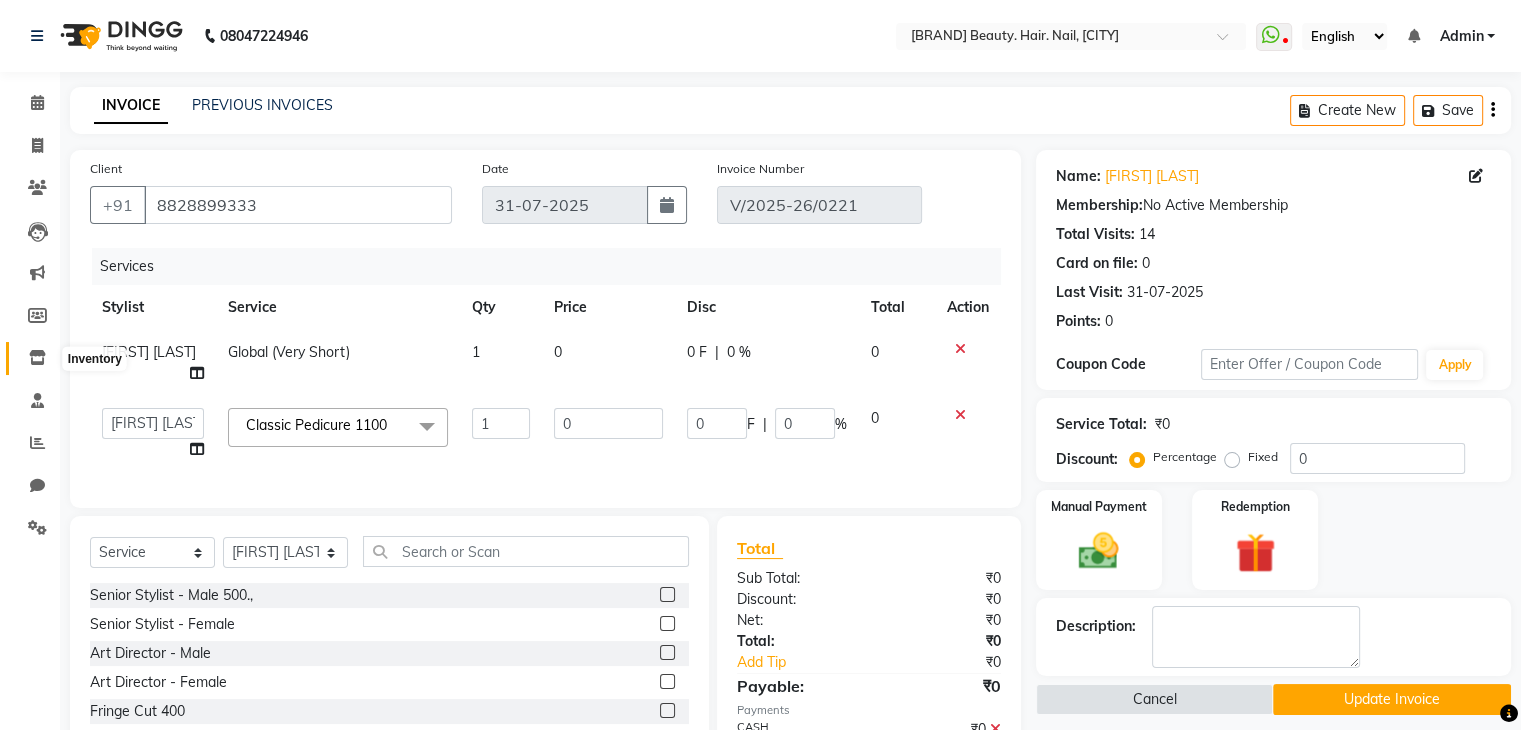 click 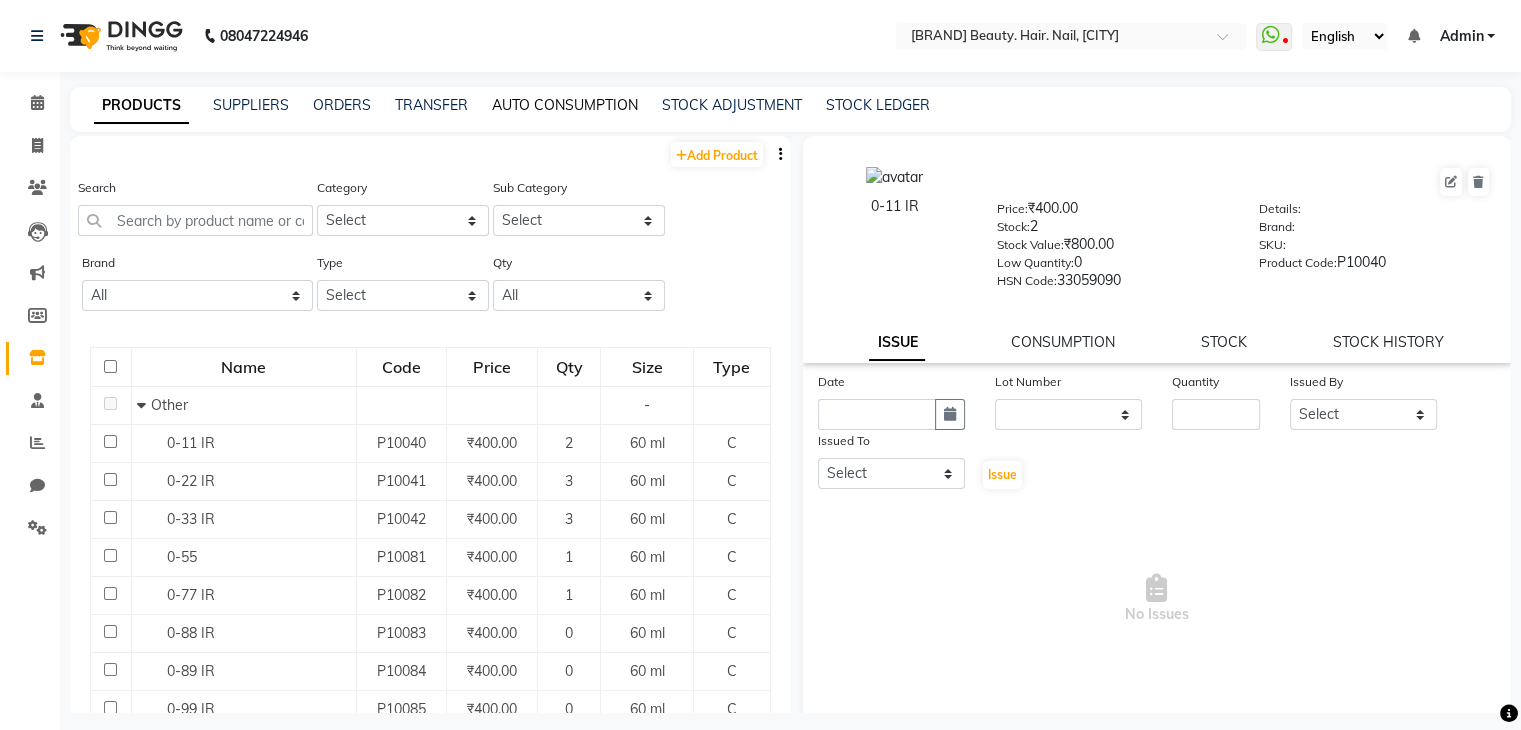 click on "AUTO CONSUMPTION" 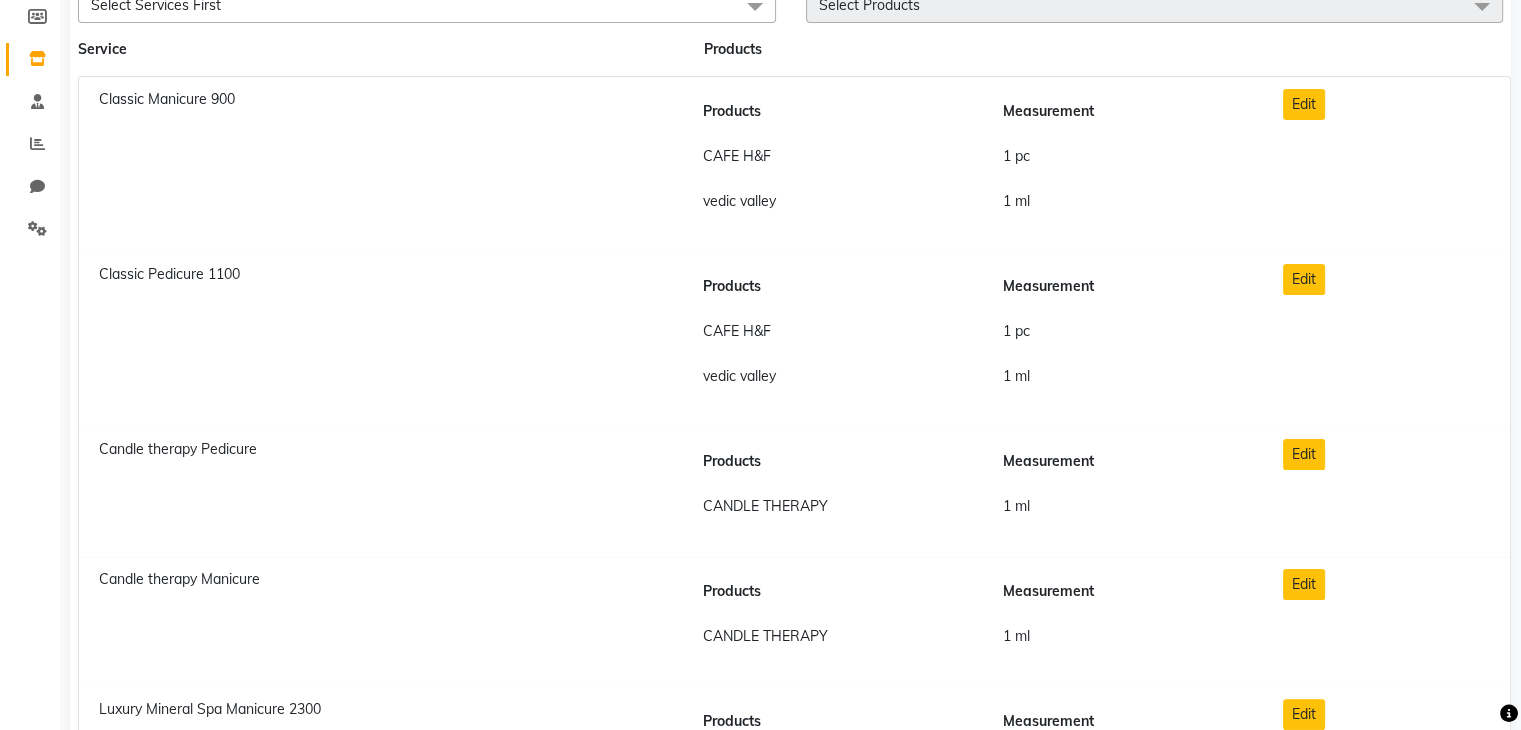 scroll, scrollTop: 0, scrollLeft: 0, axis: both 